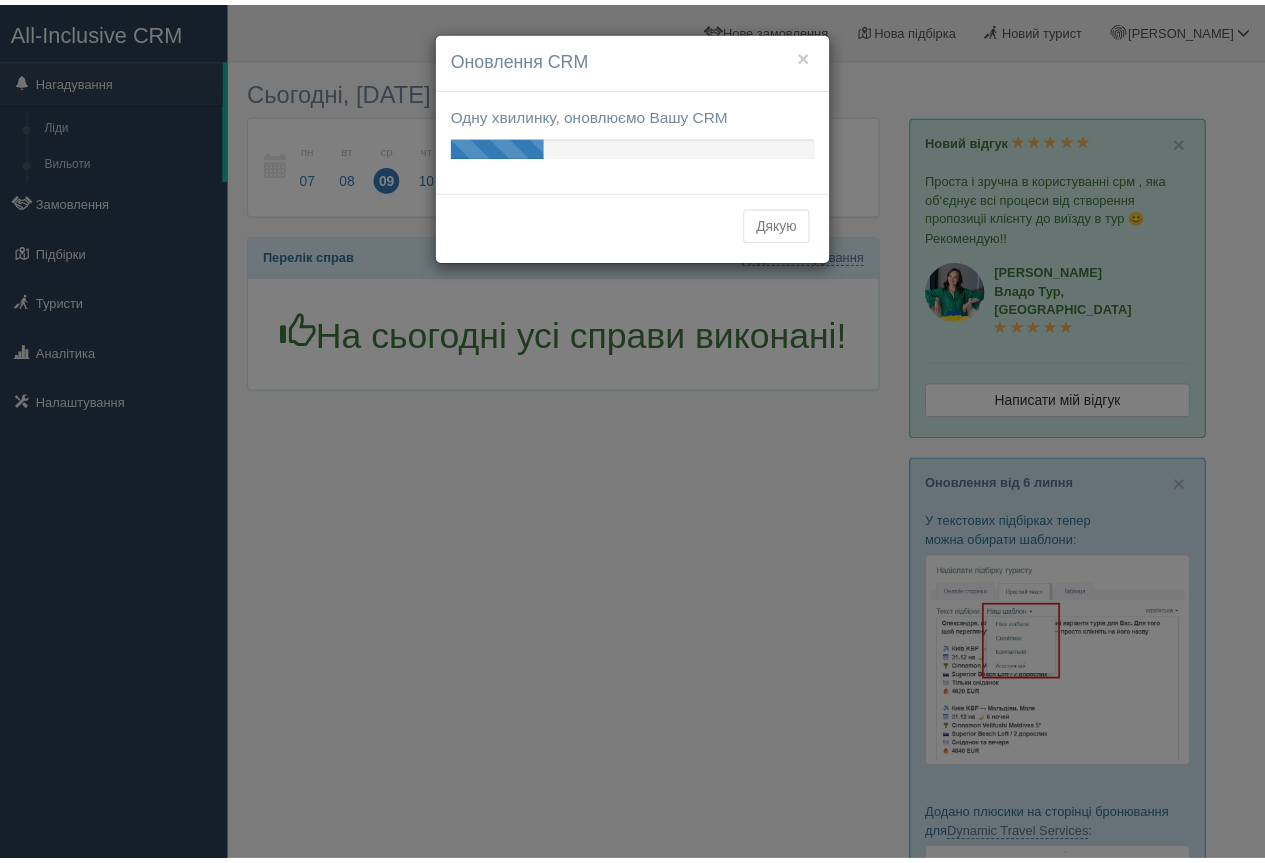 scroll, scrollTop: 0, scrollLeft: 0, axis: both 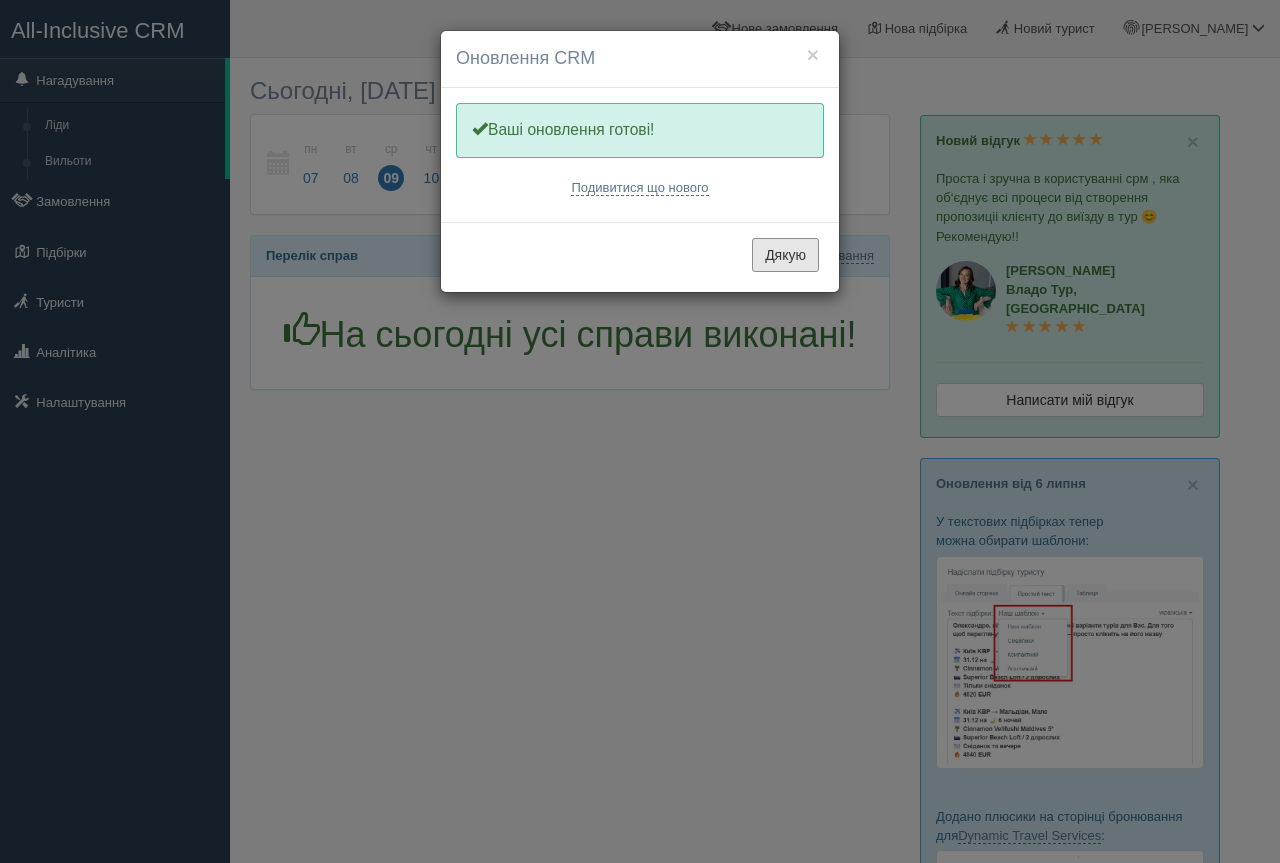 click on "Дякую" at bounding box center (785, 255) 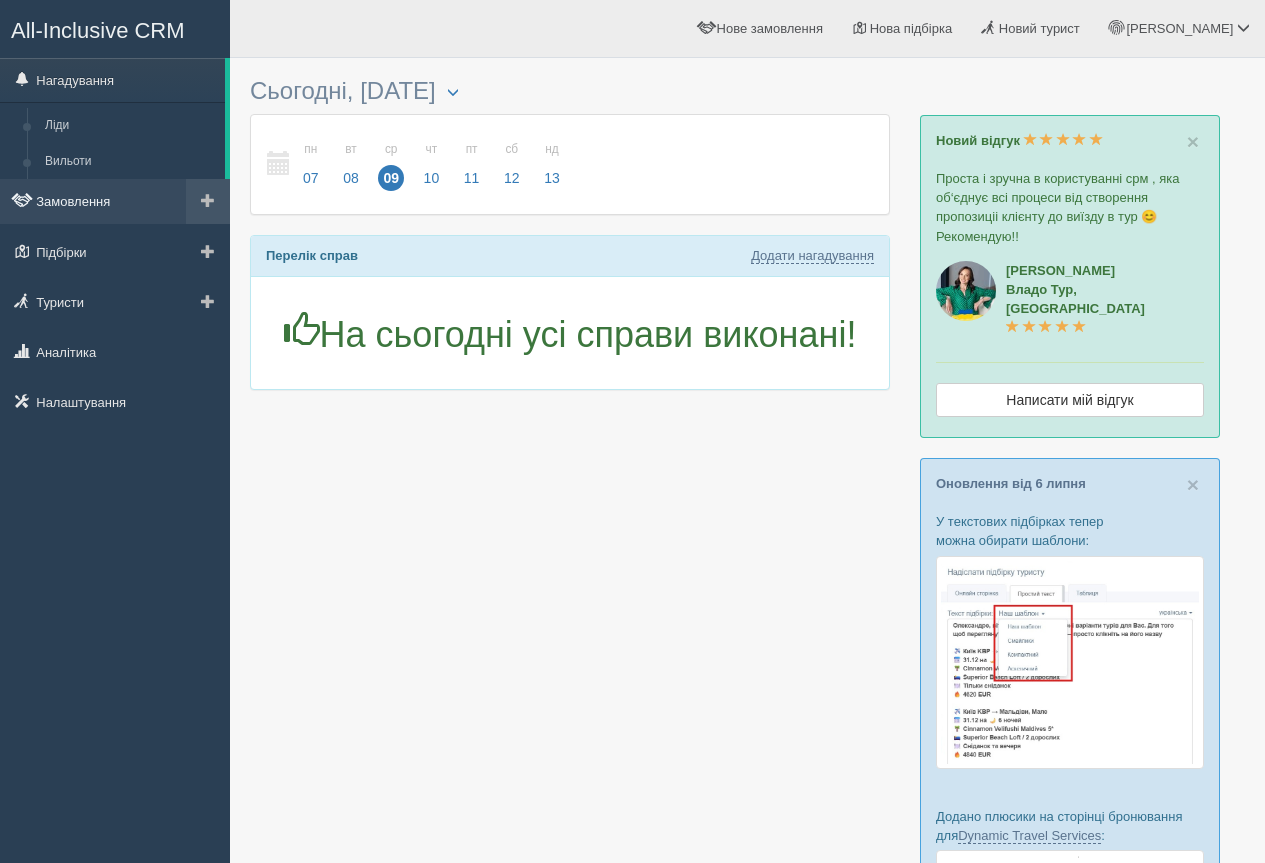 click on "Замовлення" at bounding box center [115, 201] 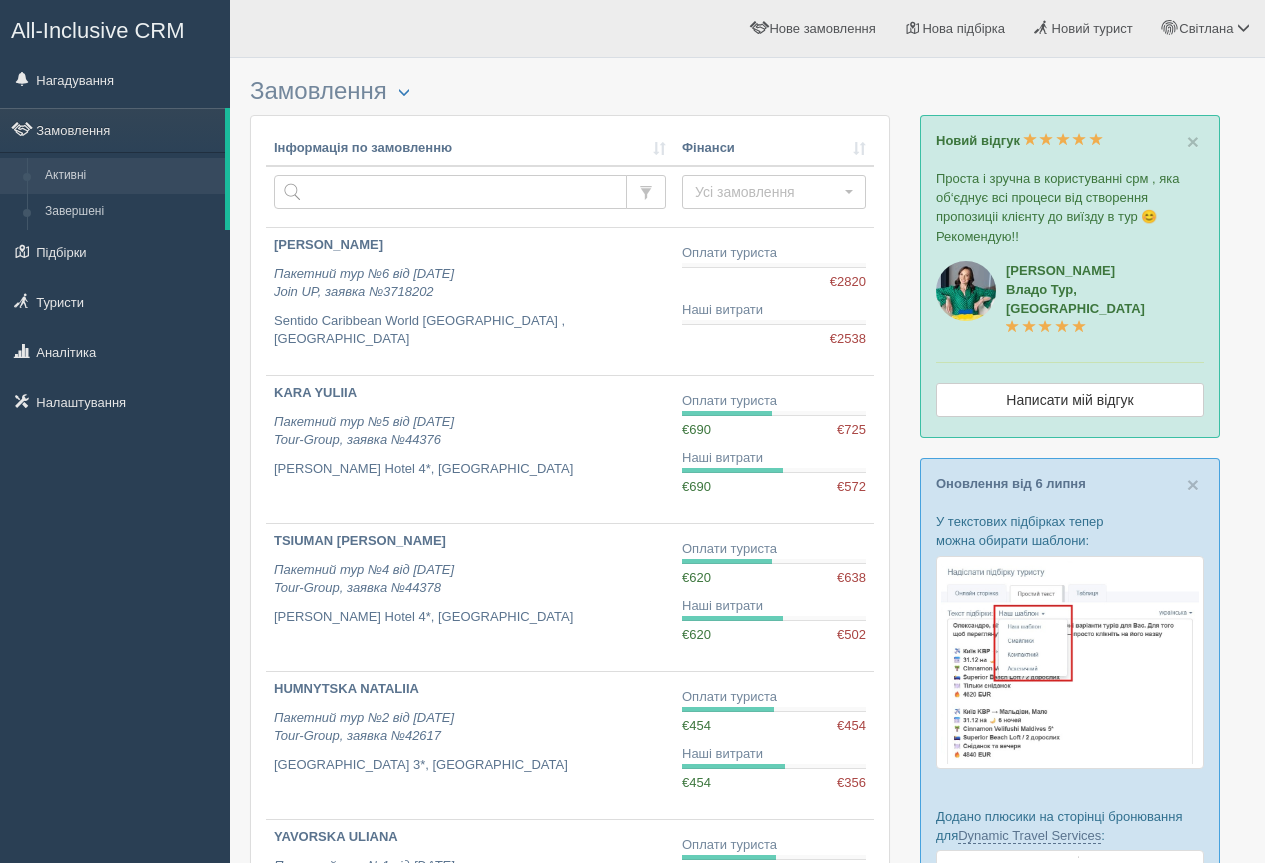 scroll, scrollTop: 0, scrollLeft: 0, axis: both 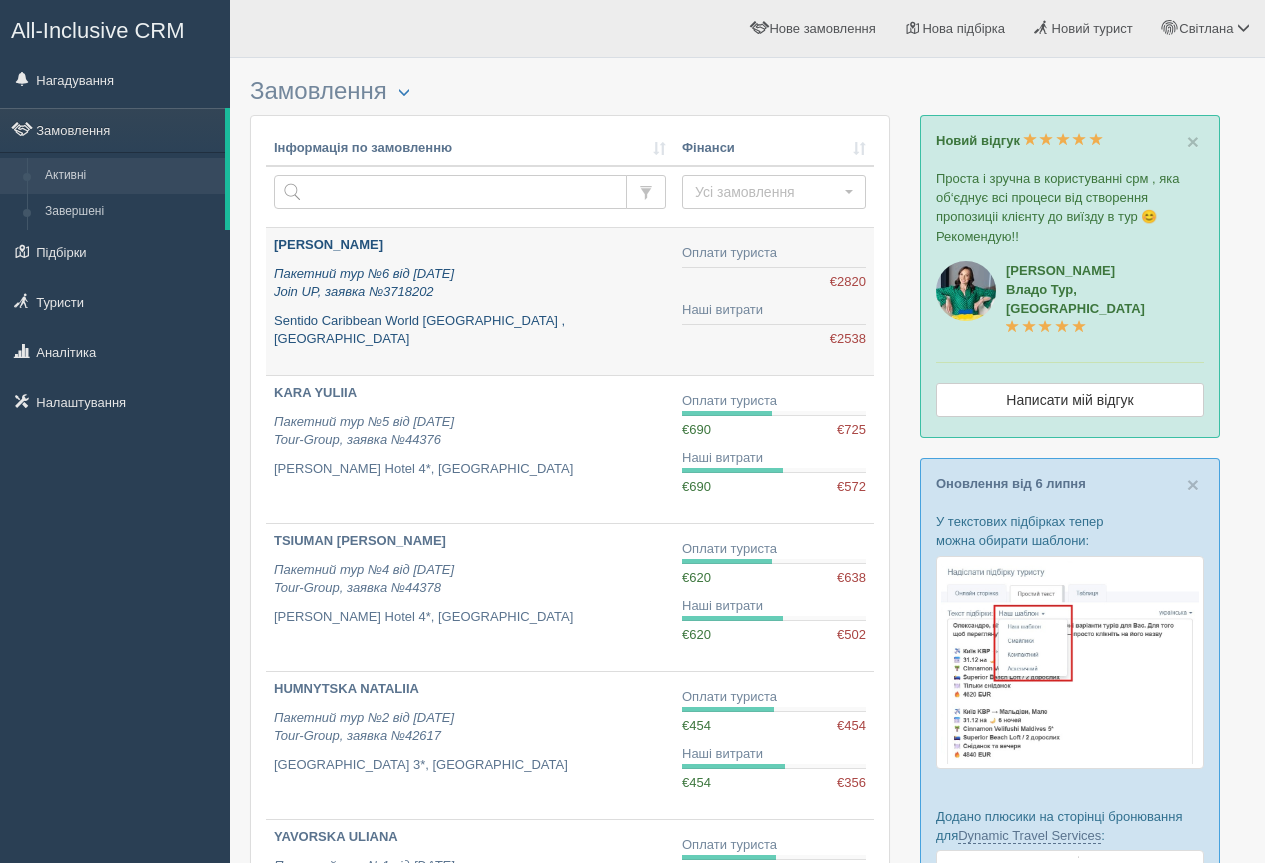 click on "[PERSON_NAME]" at bounding box center (328, 244) 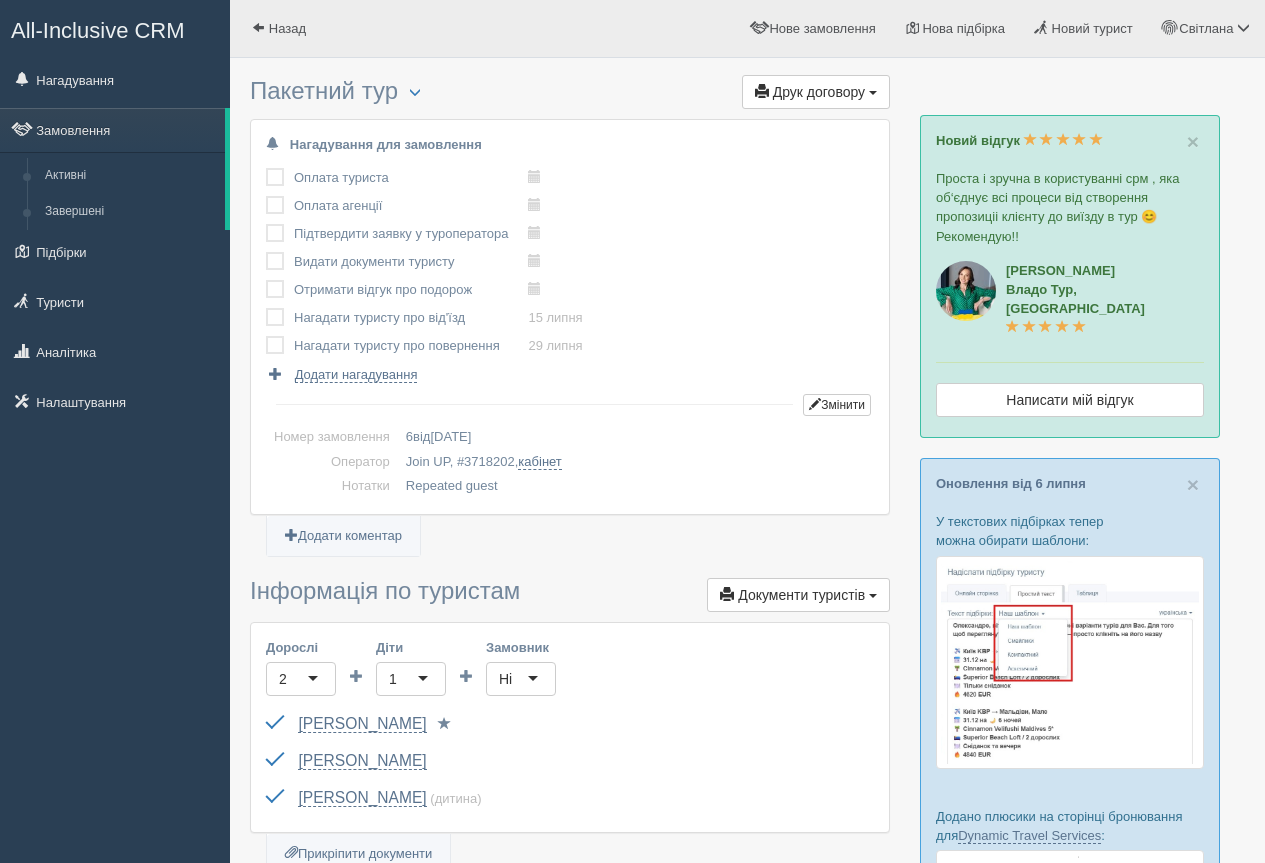 scroll, scrollTop: 0, scrollLeft: 0, axis: both 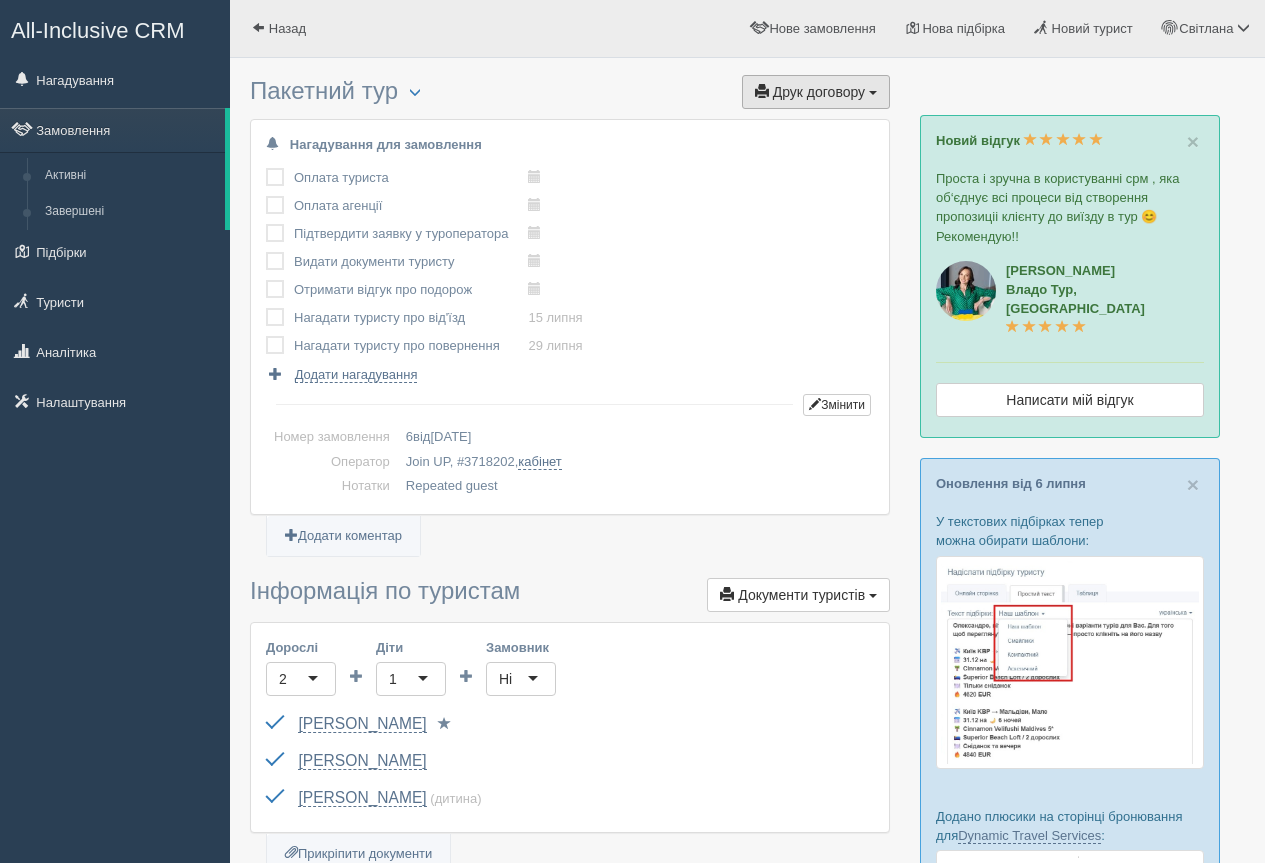 click on "Друк договору
Друк" at bounding box center [816, 92] 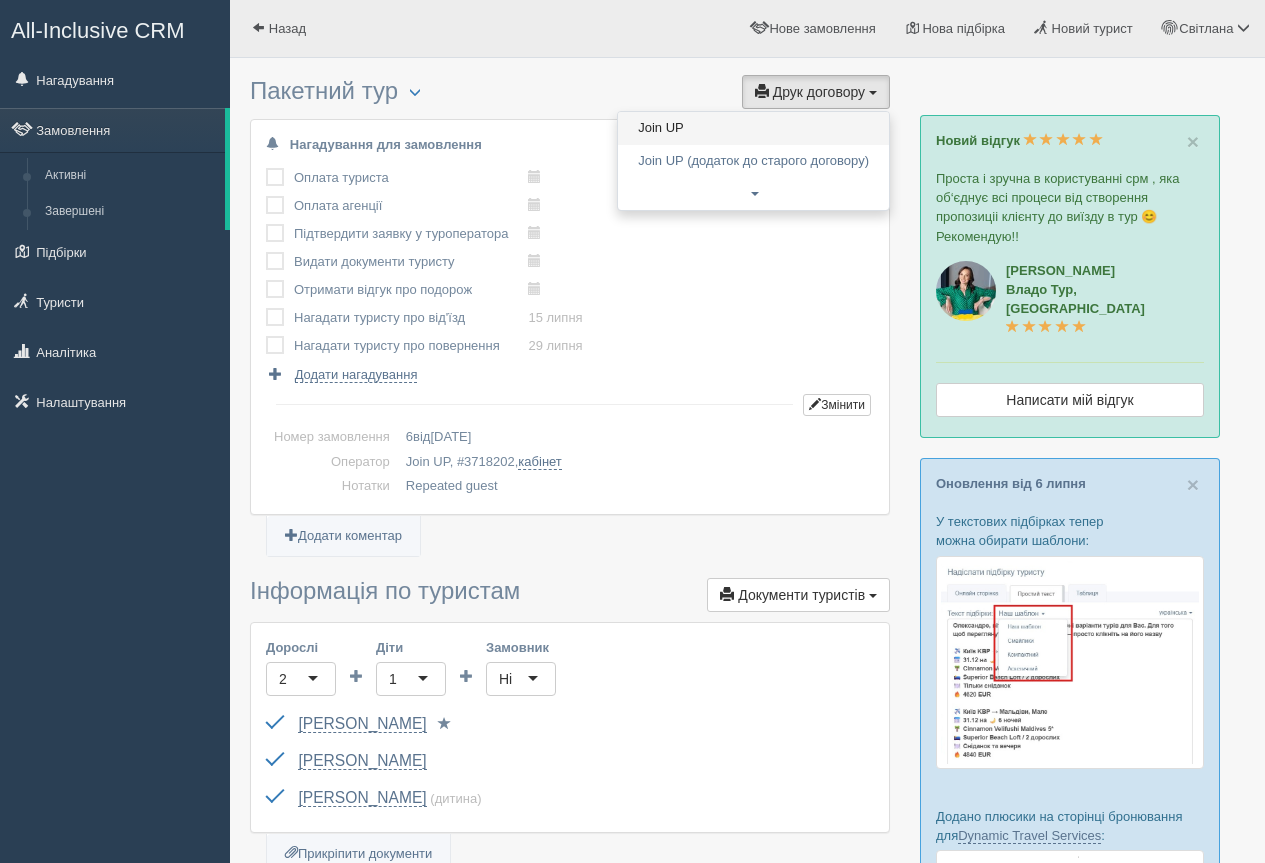 click on "Join UP" at bounding box center [753, 128] 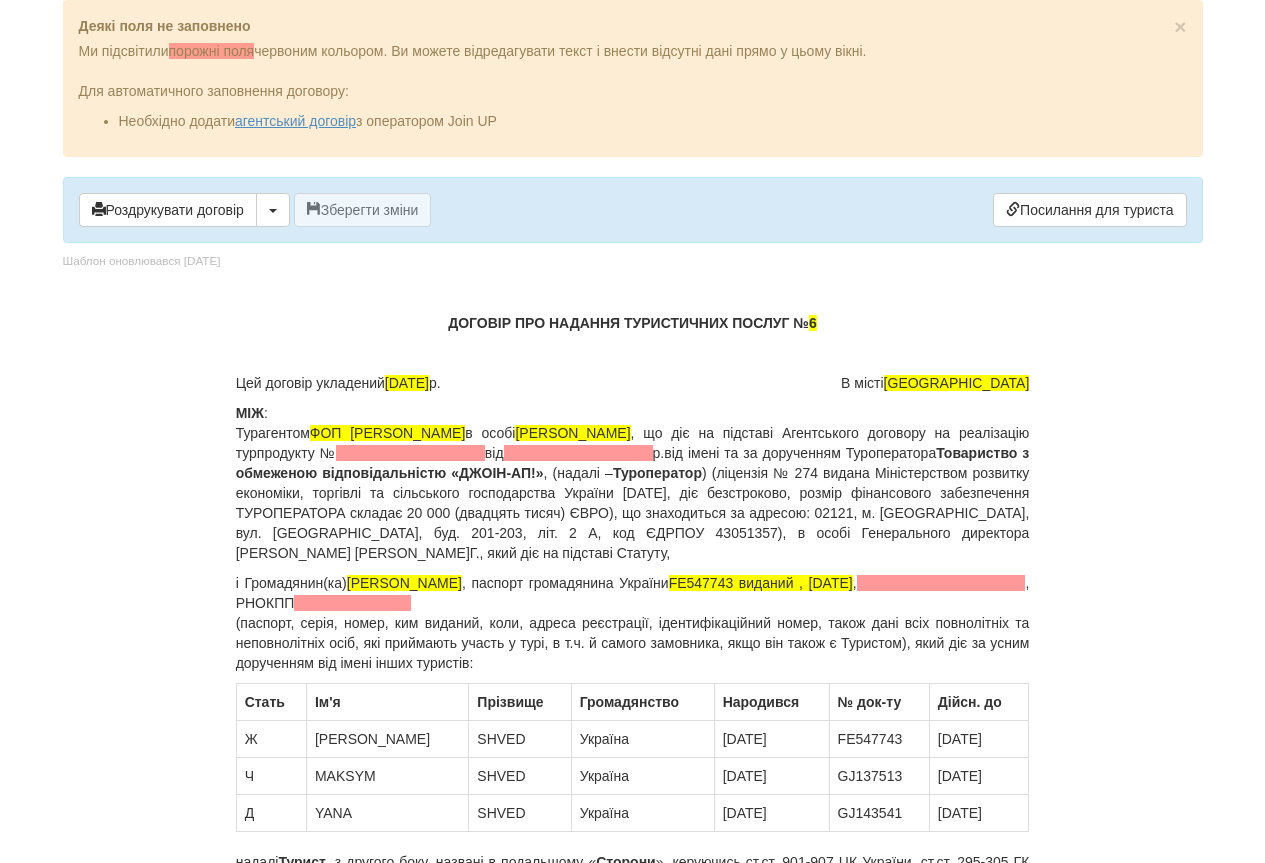 scroll, scrollTop: 0, scrollLeft: 0, axis: both 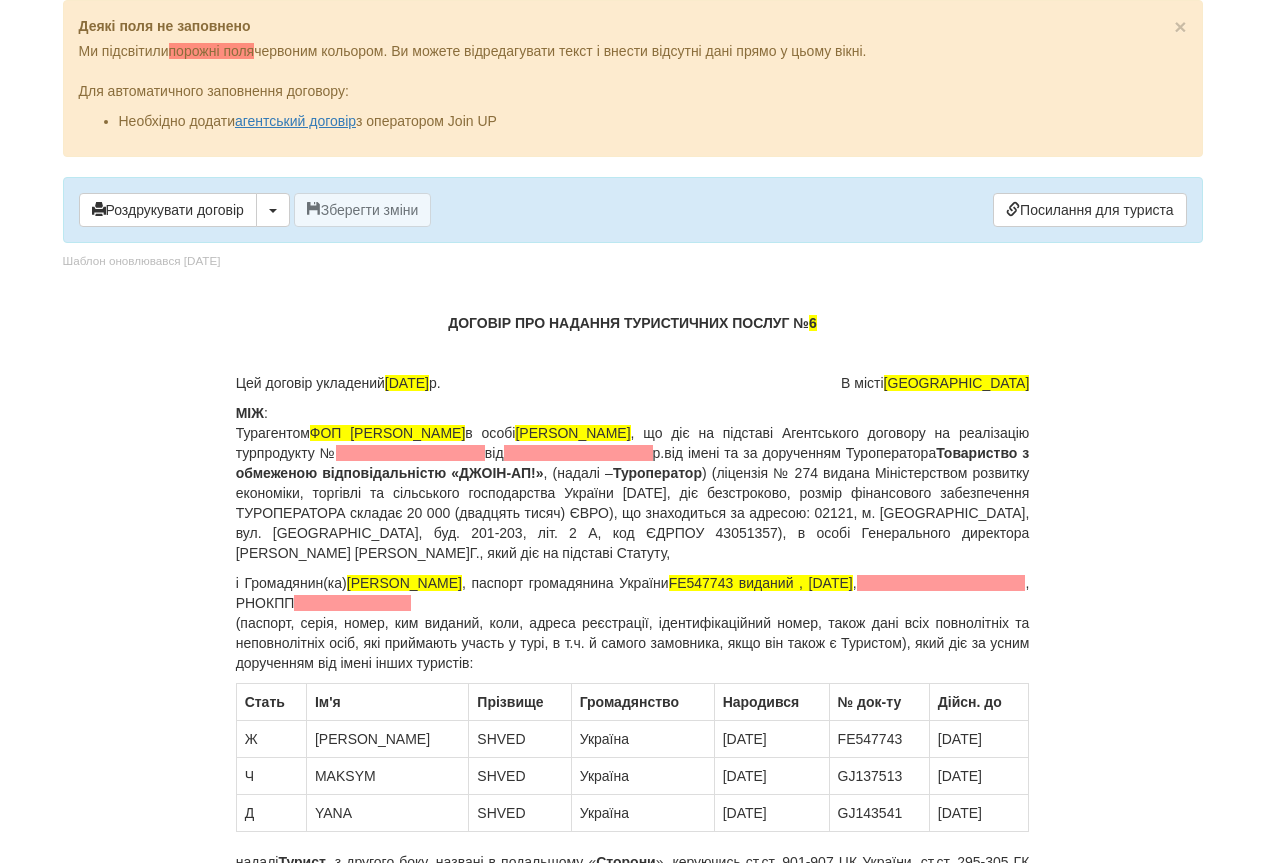 click on "ДОГОВІР ПРО НАДАННЯ ТУРИСТИЧНИХ ПОСЛУГ № 6" at bounding box center [633, 323] 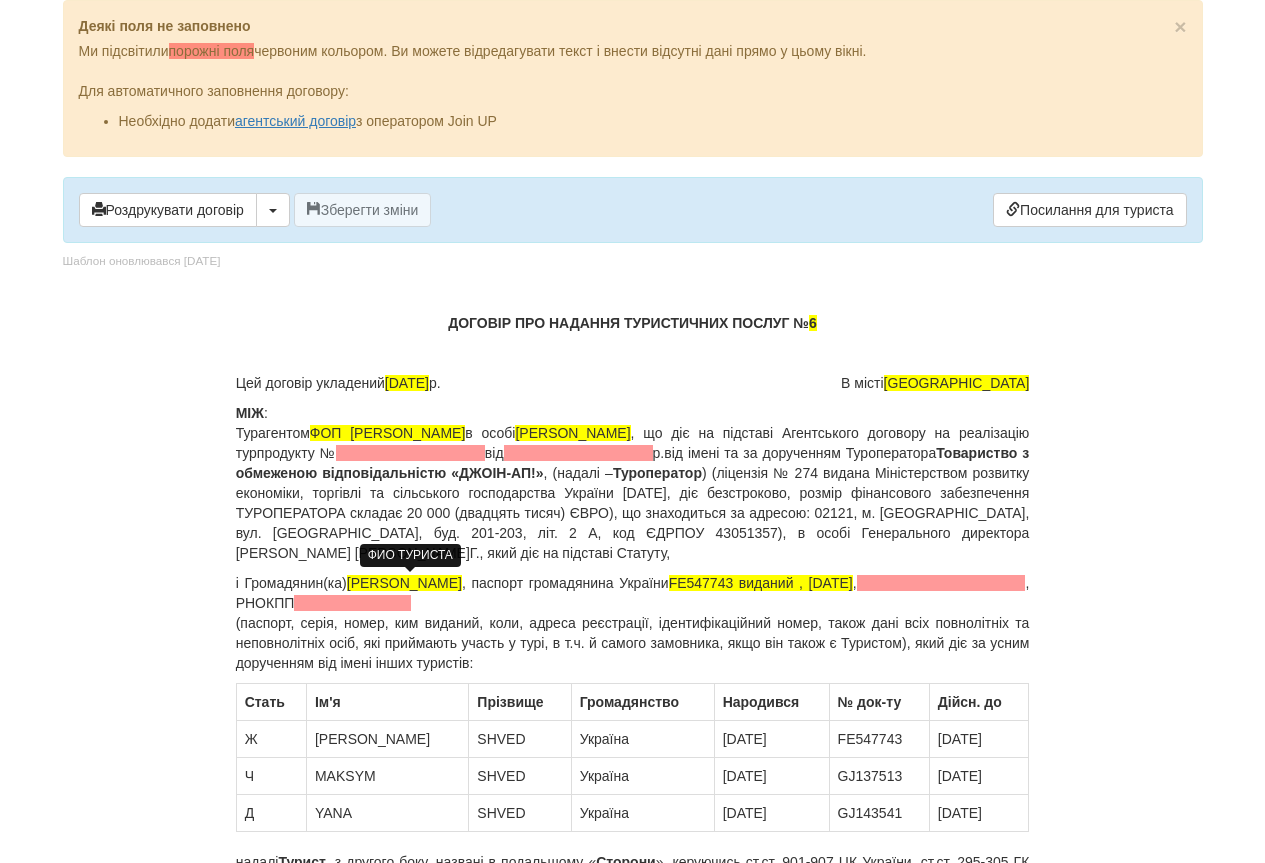 drag, startPoint x: 350, startPoint y: 579, endPoint x: 466, endPoint y: 583, distance: 116.06895 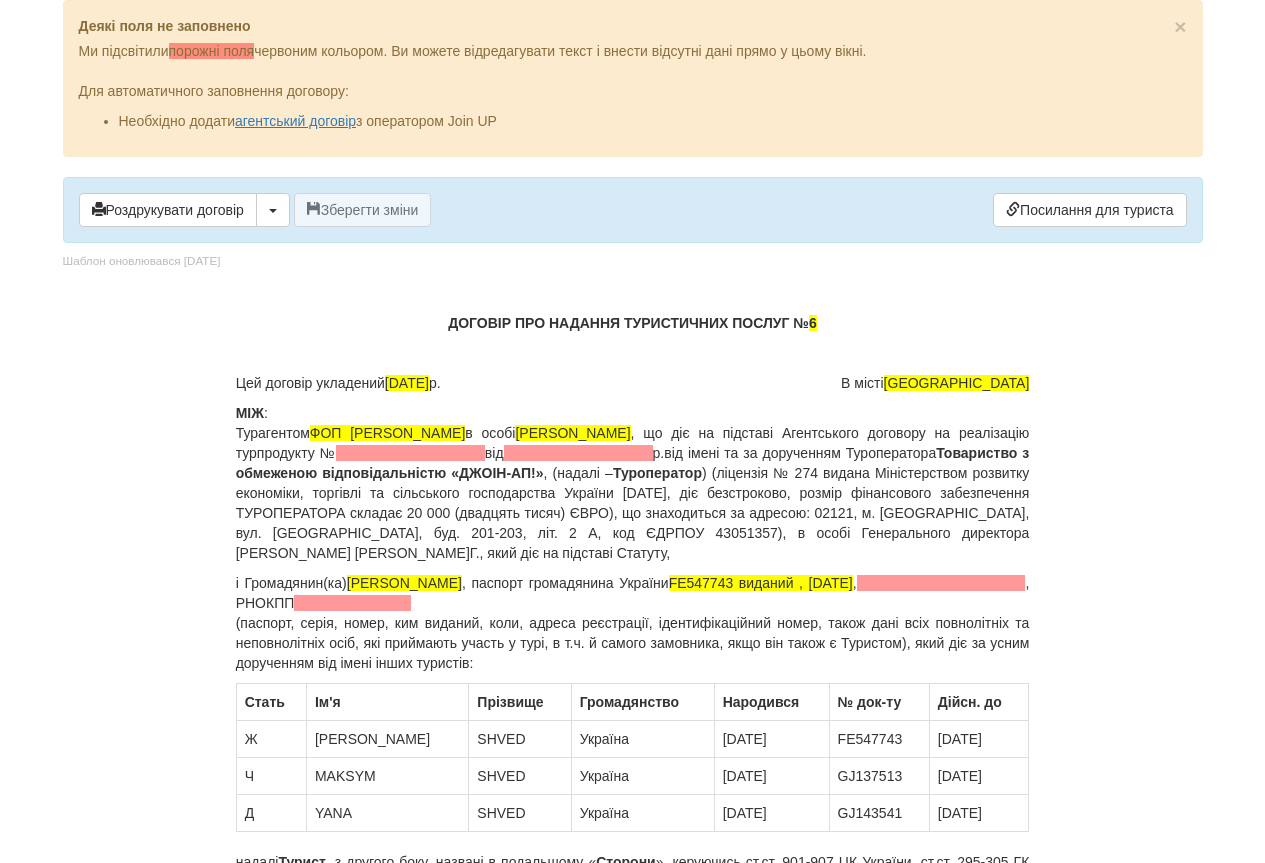 type 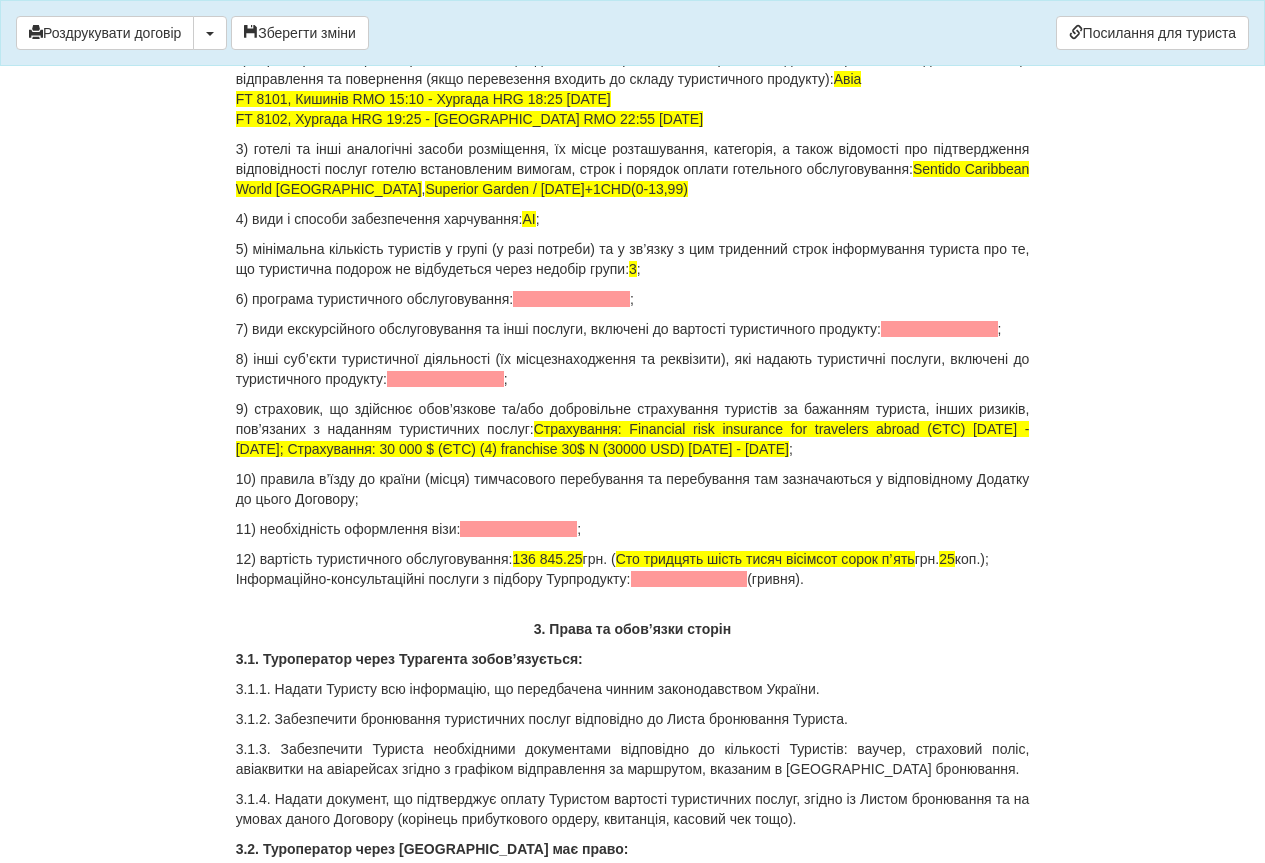 scroll, scrollTop: 2300, scrollLeft: 0, axis: vertical 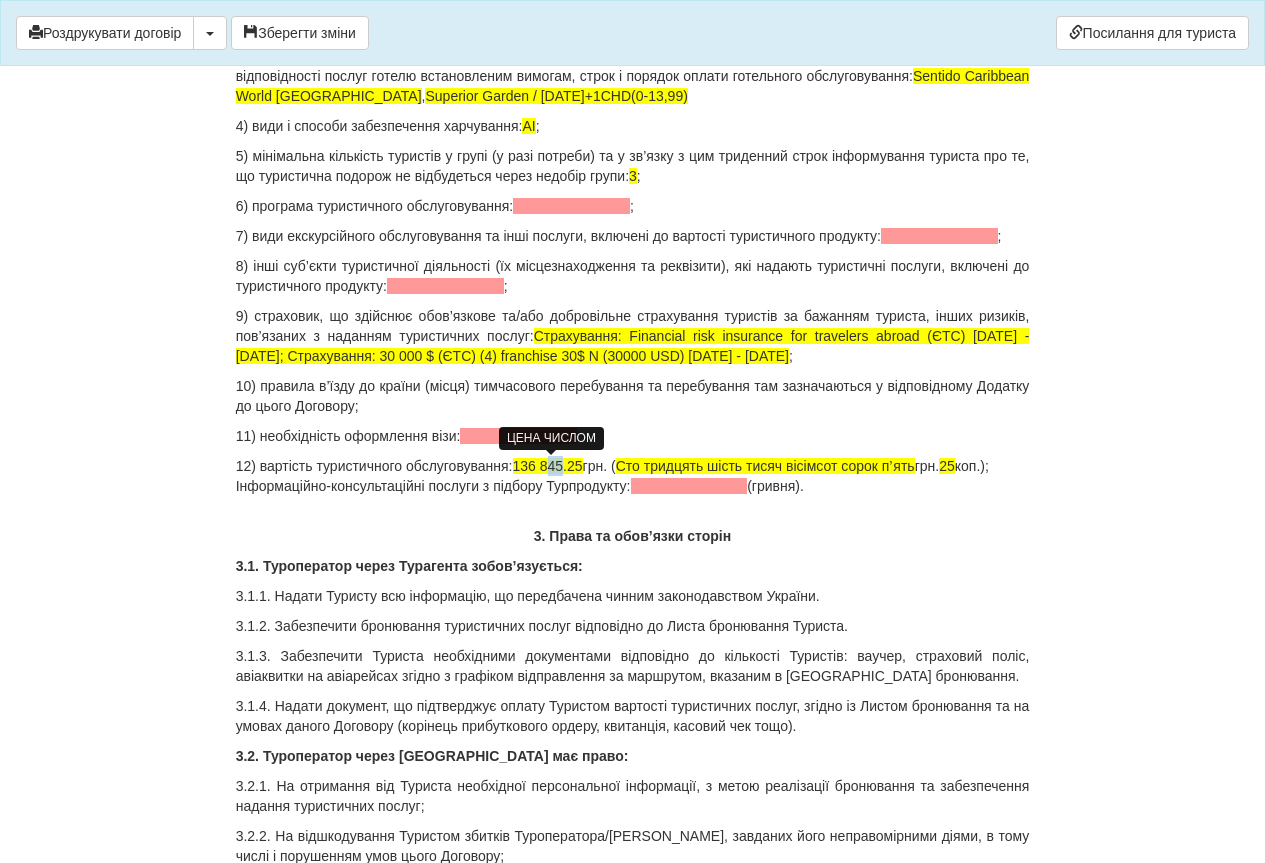 drag, startPoint x: 552, startPoint y: 467, endPoint x: 566, endPoint y: 468, distance: 14.035668 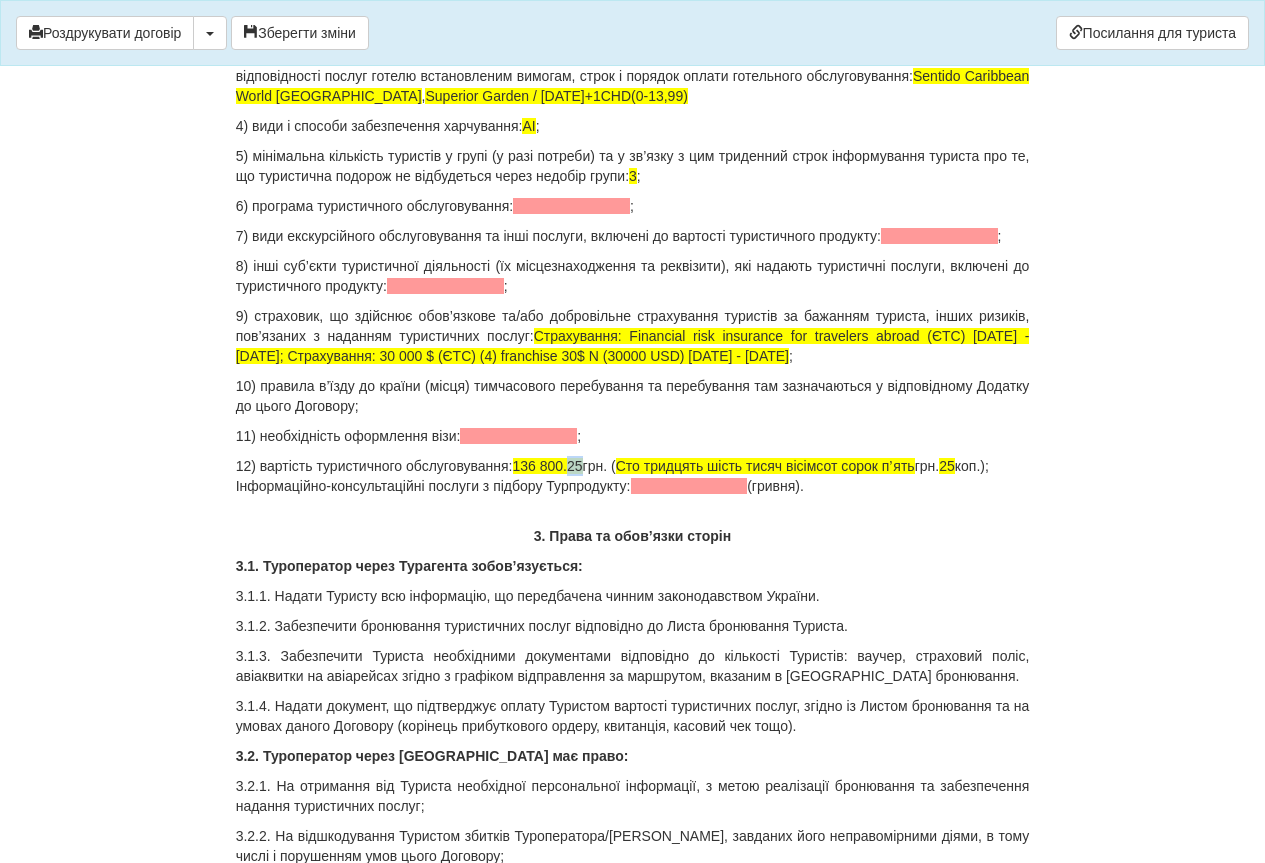 drag, startPoint x: 571, startPoint y: 462, endPoint x: 587, endPoint y: 464, distance: 16.124516 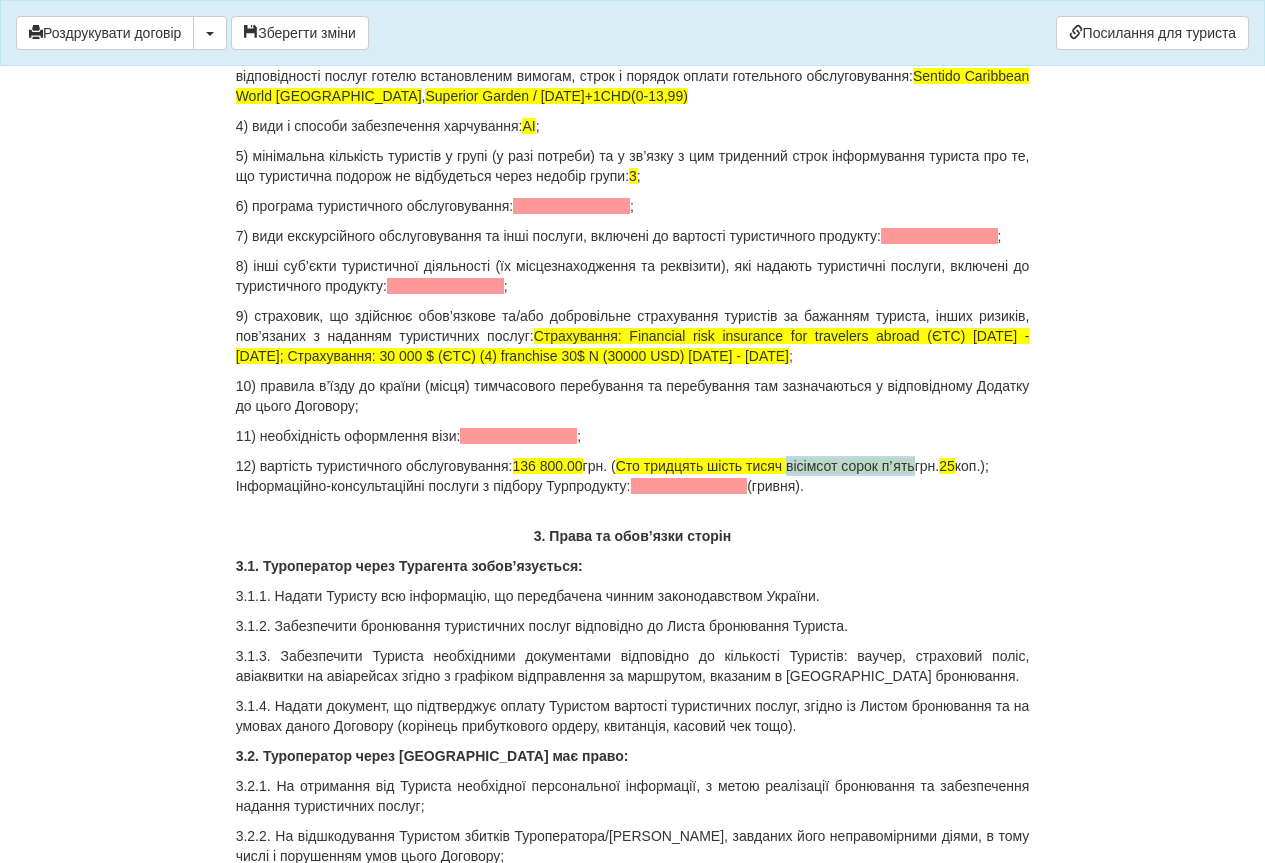 drag, startPoint x: 796, startPoint y: 463, endPoint x: 923, endPoint y: 461, distance: 127.01575 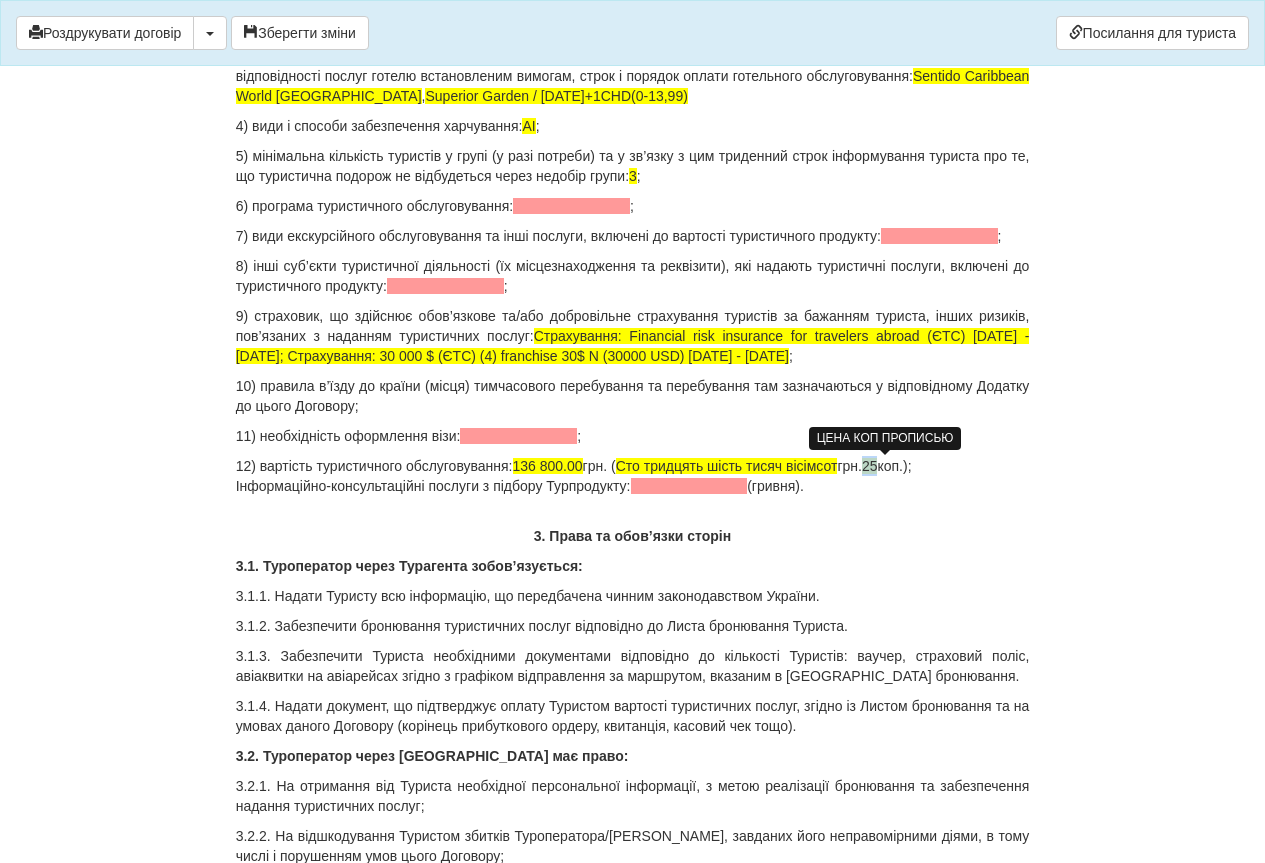 drag, startPoint x: 880, startPoint y: 461, endPoint x: 890, endPoint y: 467, distance: 11.661903 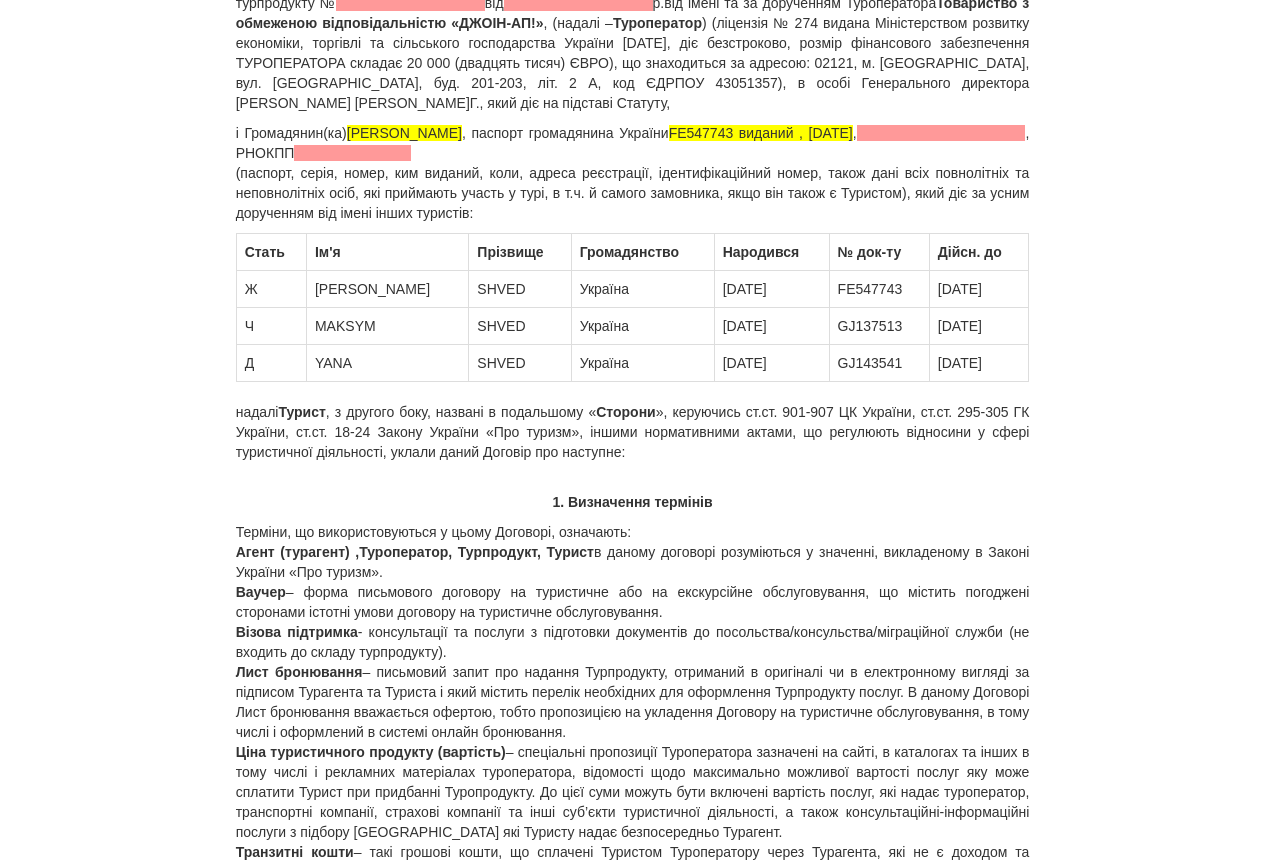 scroll, scrollTop: 0, scrollLeft: 0, axis: both 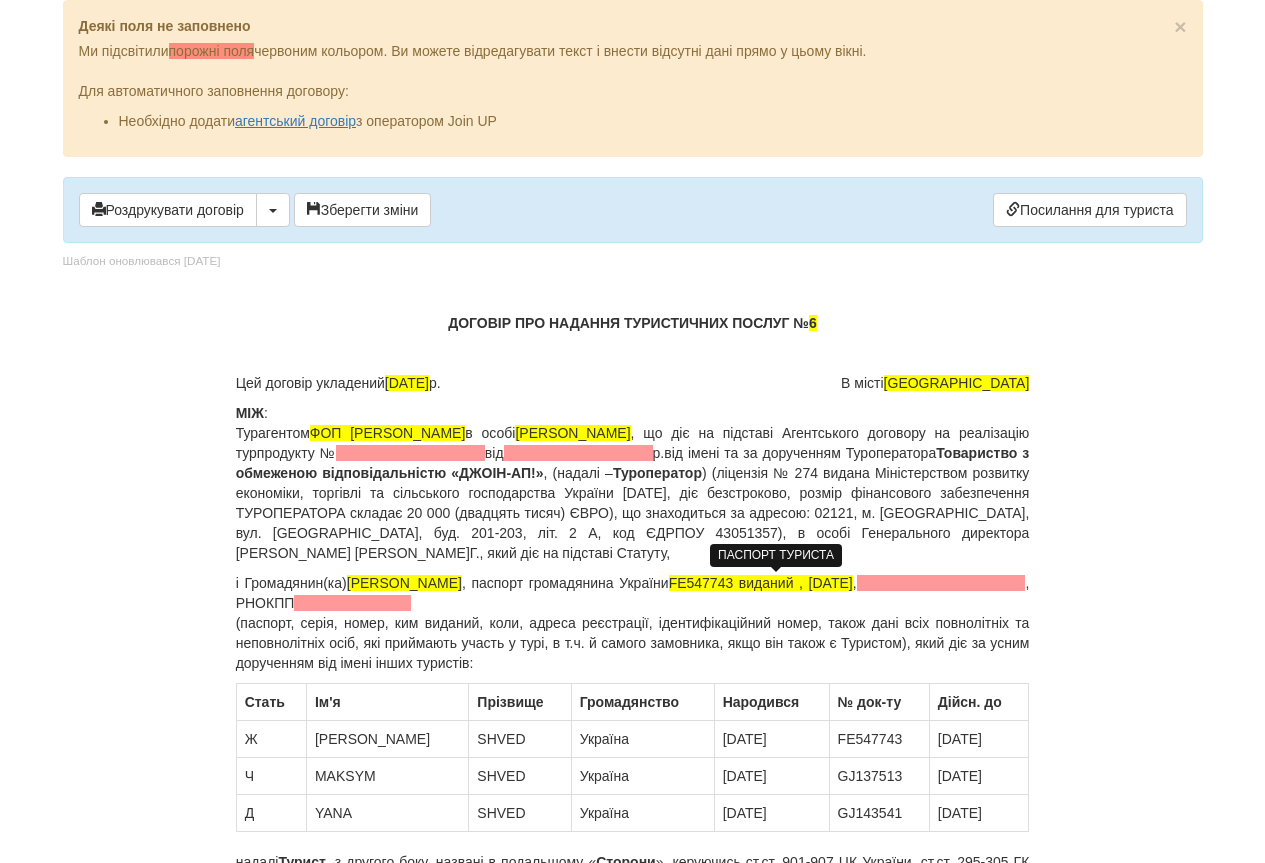 drag, startPoint x: 672, startPoint y: 585, endPoint x: 878, endPoint y: 586, distance: 206.00243 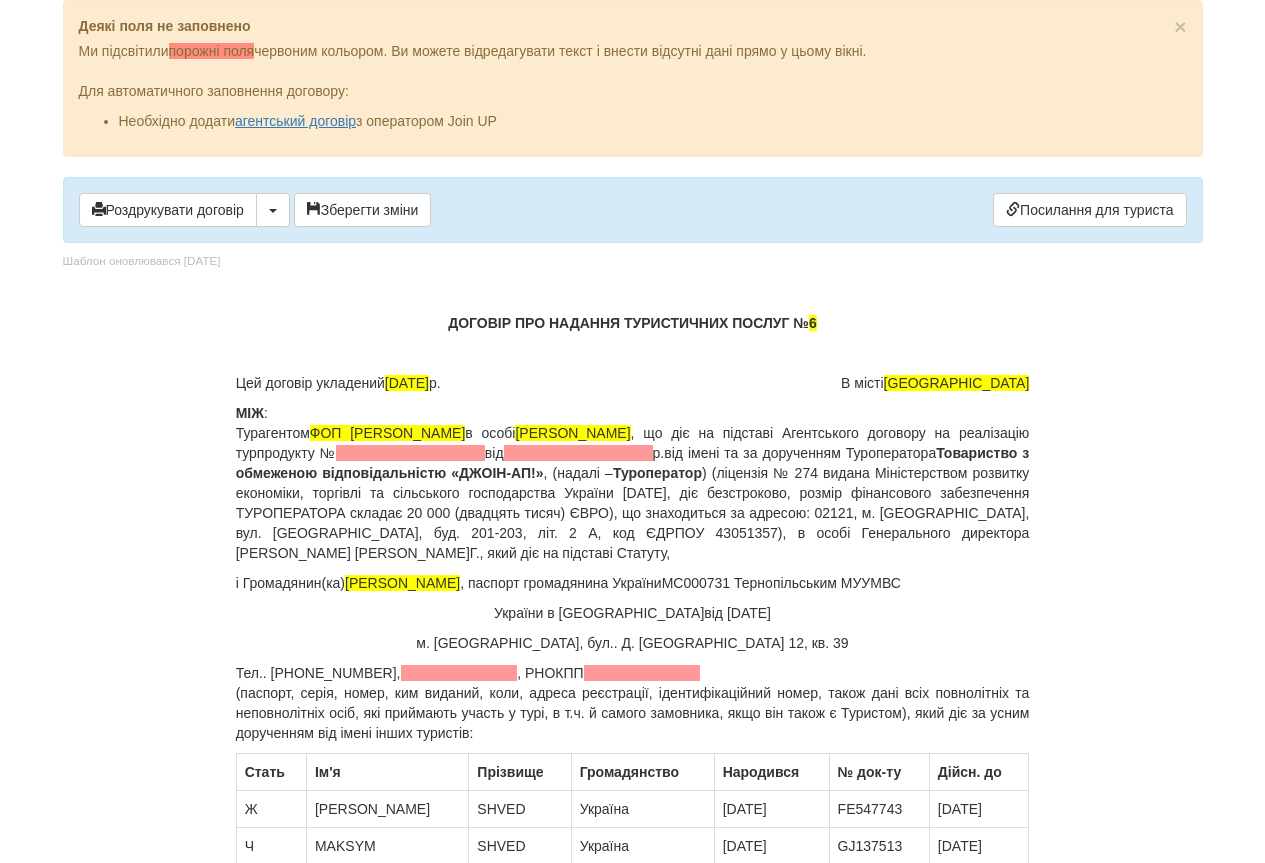 click on "ДОГОВІР ПРО НАДАННЯ ТУРИСТИЧНИХ ПОСЛУГ № 6
Цей договір укладений  25.06.2025  р.
В місті  Тернопіль
МІЖ :
Турагентом  ФОП Радзіх С.П.  в особі  Радзіх С.П. , що діє на підставі Агентського договору на реалізацію турпродукту №                                 від                                  р.
від імені та за дорученням Туроператора  Товариство з обмеженою відповідальністю «ДЖОІН-АП!» , (надалі –  Туроператор
і Громадянин(ка)  Швед Володимир , паспорт громадянина України  МС000731 Тернопільським МУУМВС           ," at bounding box center [633, 7517] 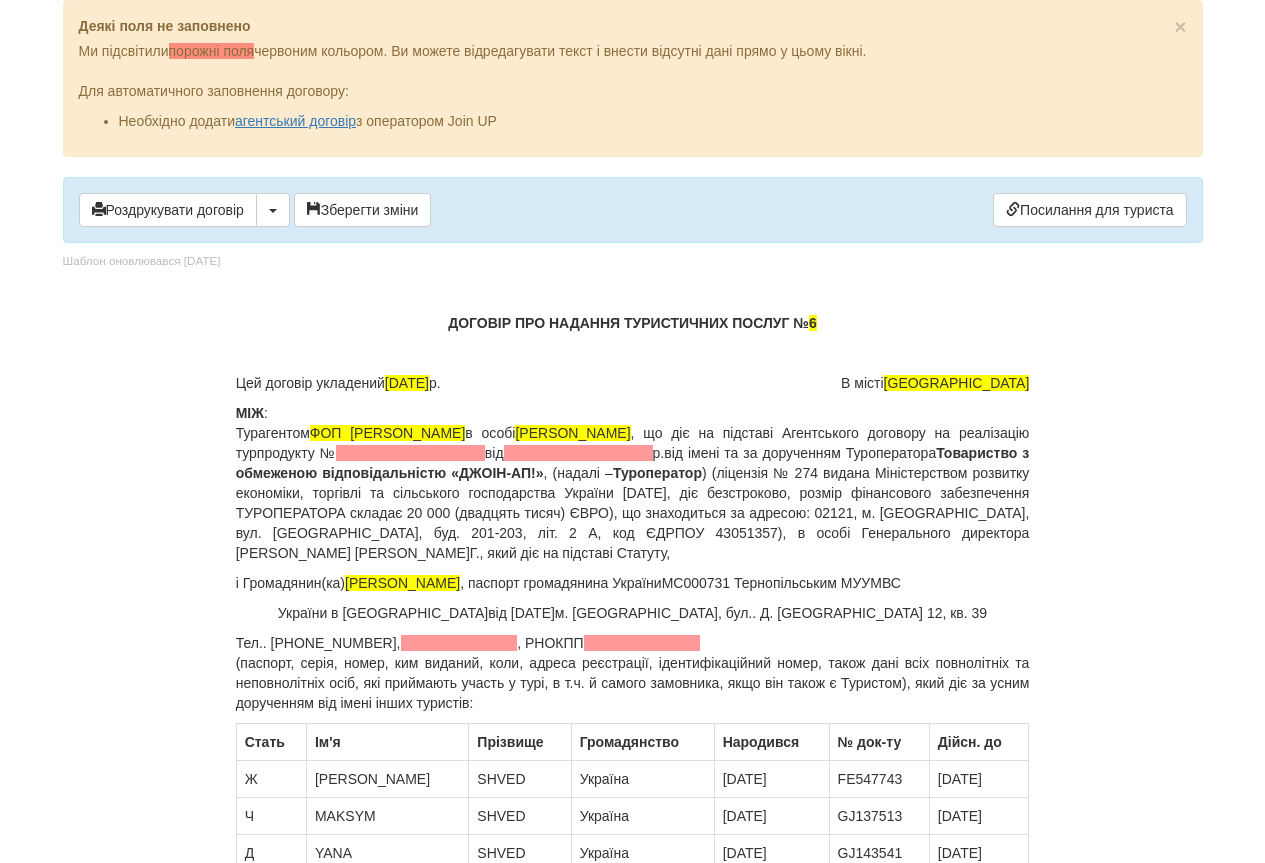 click on "України в Тернопільській обл.від 12.07.1995р.м. Тернопіль, бул.. Д. Вишнівецького 12, кв. 39" at bounding box center [633, 613] 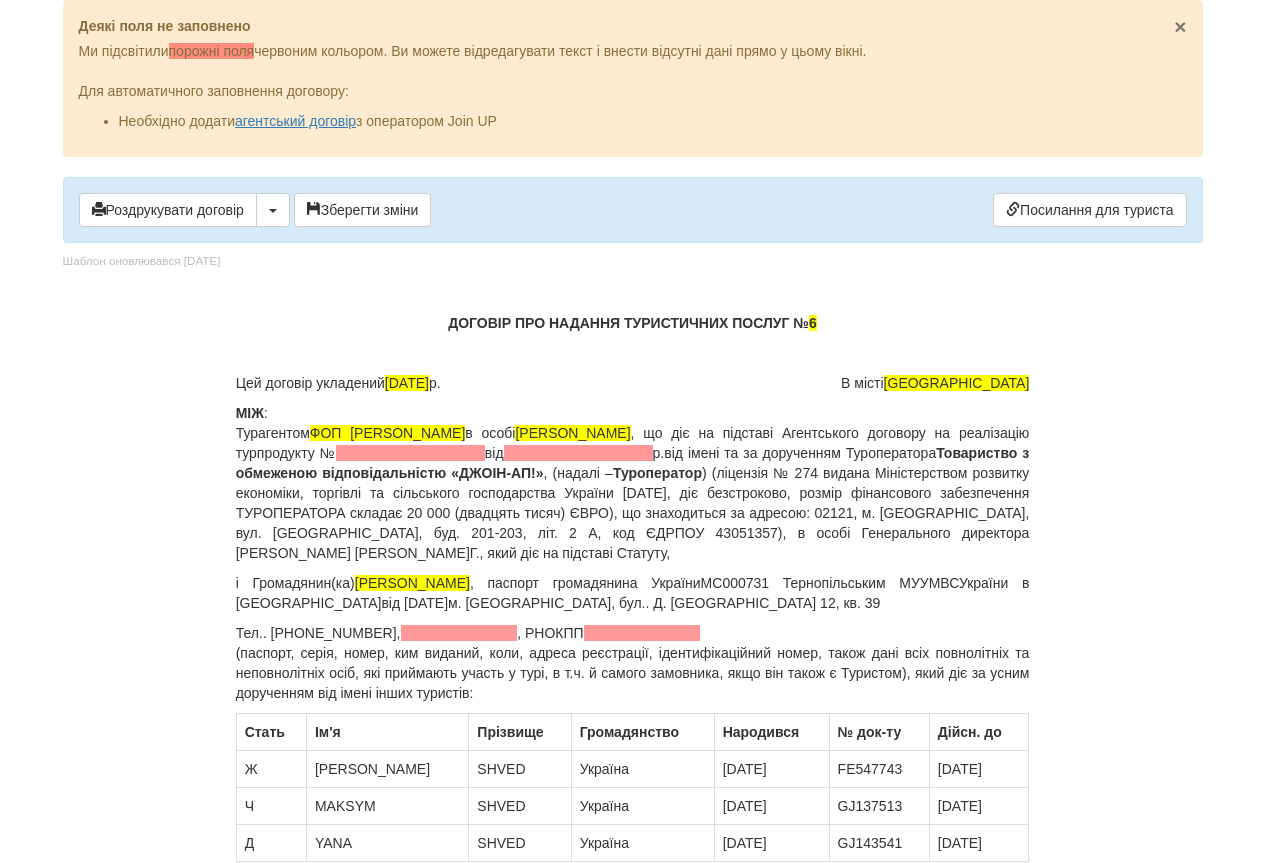 click on "×" at bounding box center (1180, 26) 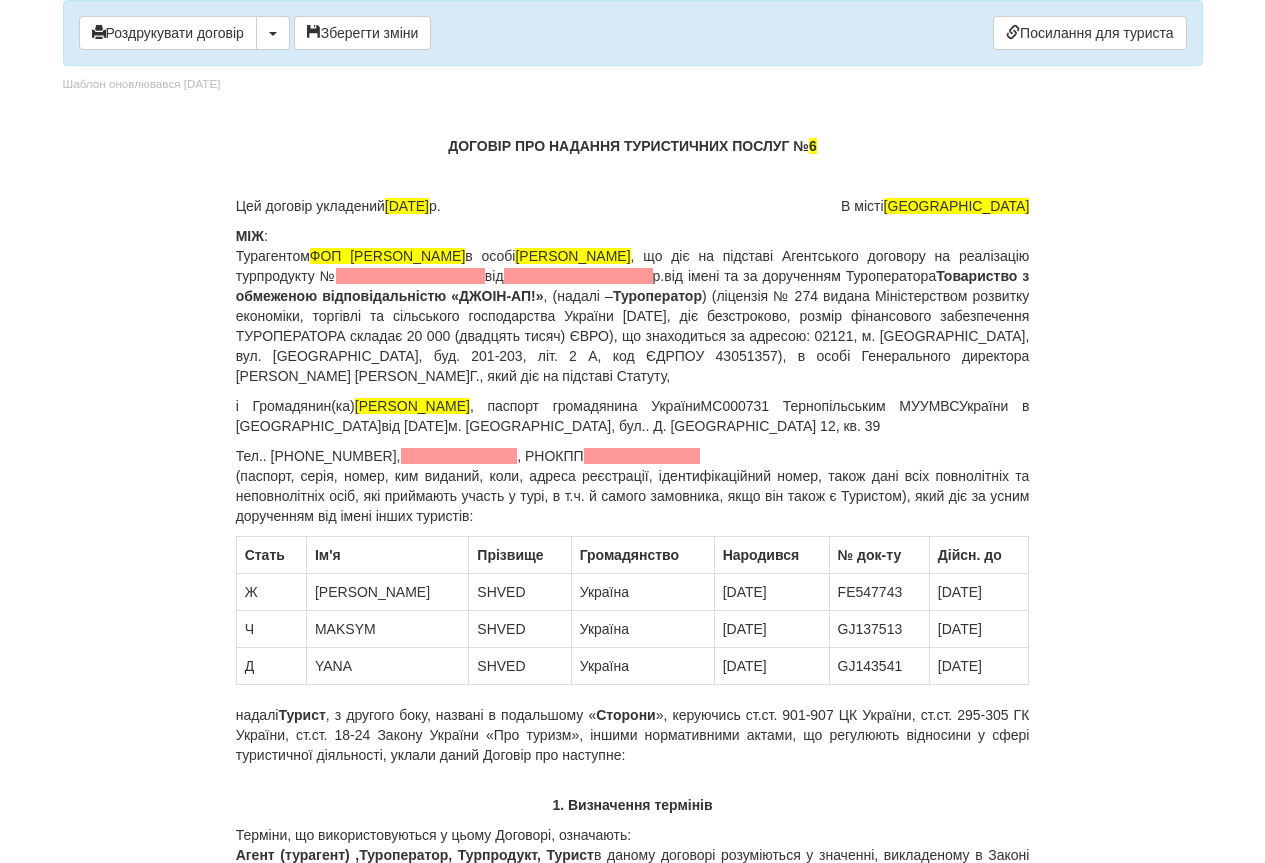 click on "і Громадянин(ка)  Швед Володимир , паспорт громадянина України  МС000731 Тернопільським МУУМВС  України в Тернопільській обл.від 12.07.1995р.м. Тернопіль, бул.. Д. Вишнівецького 12, кв. 39" at bounding box center (633, 416) 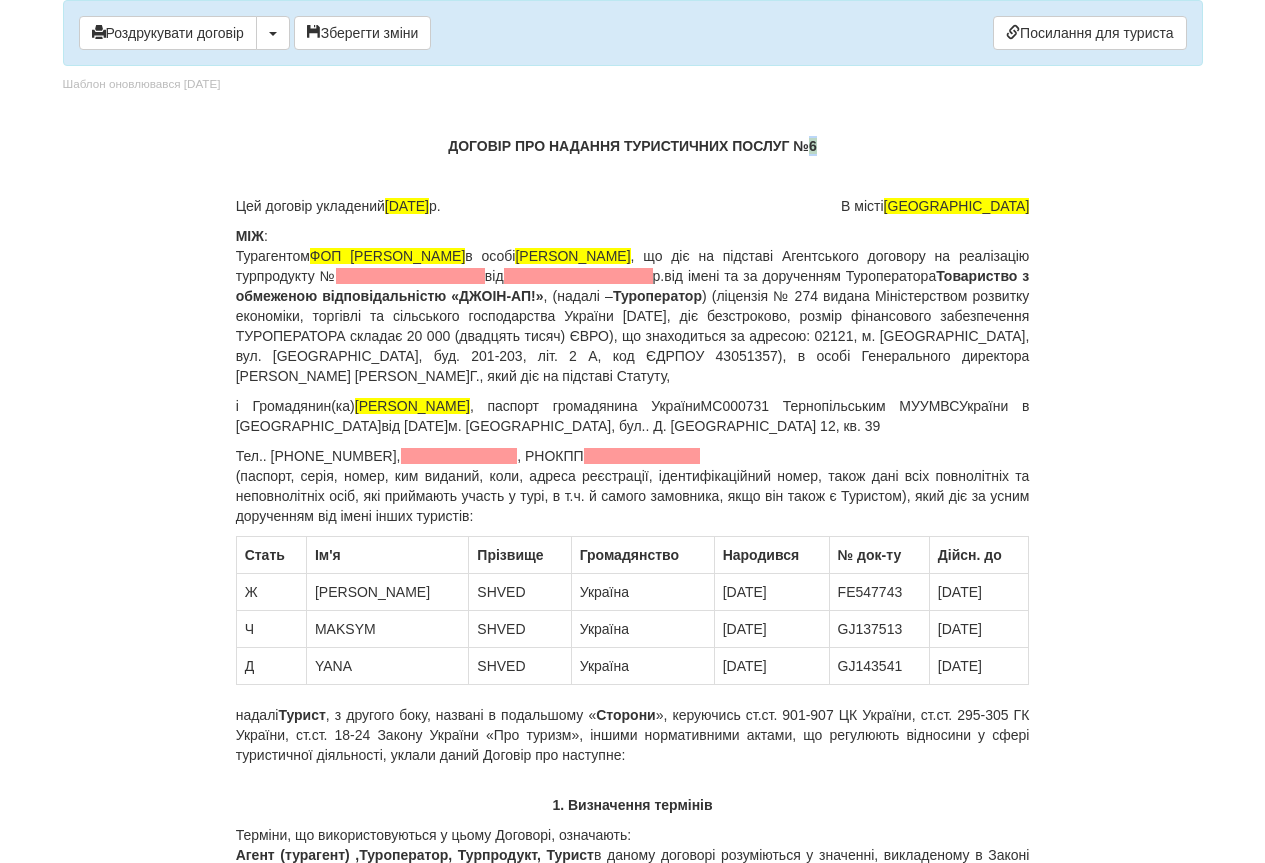 drag, startPoint x: 813, startPoint y: 149, endPoint x: 803, endPoint y: 152, distance: 10.440307 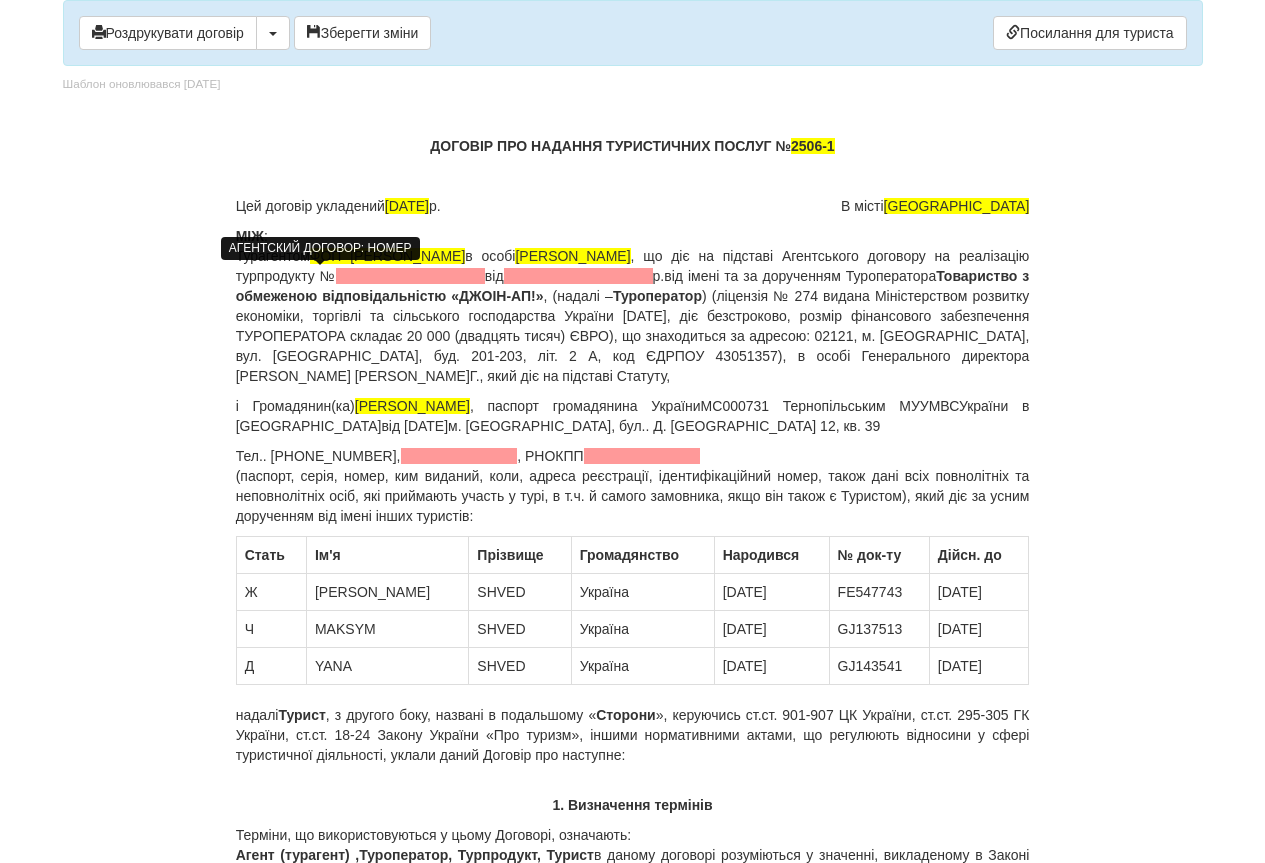 click at bounding box center [410, 276] 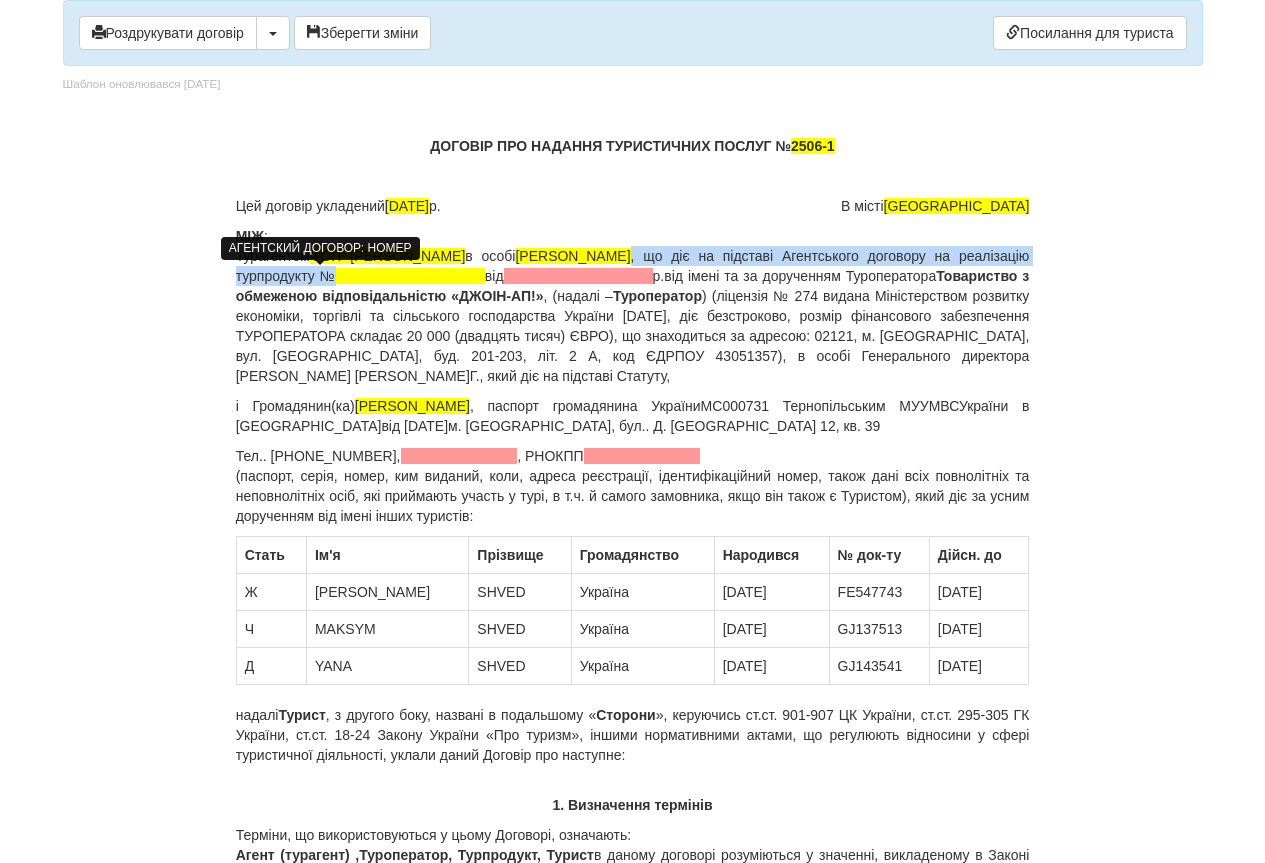 click at bounding box center [410, 276] 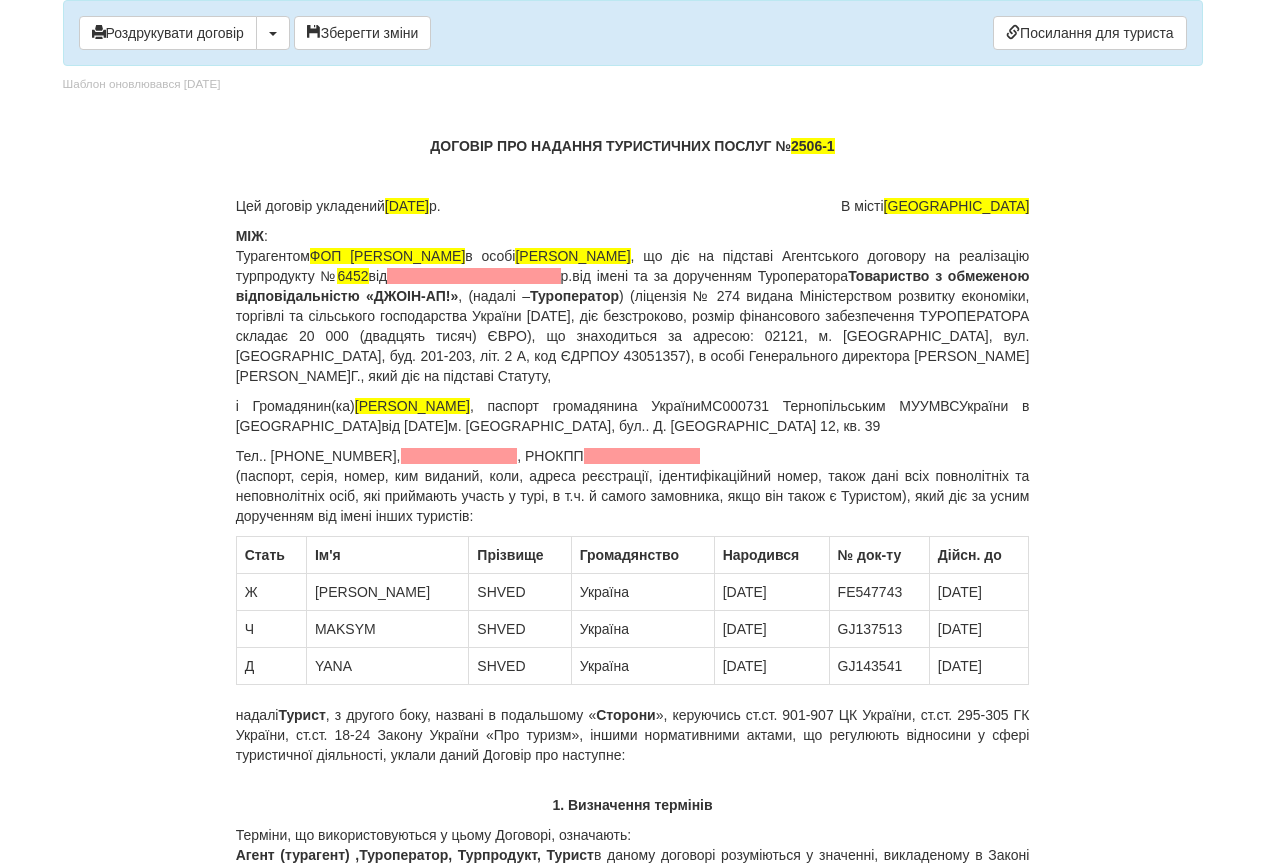 click on "МІЖ :
Турагентом  ФОП Радзіх С.П.  в особі  Радзіх С.П. , що діє на підставі Агентського договору на реалізацію турпродукту № 6452  від                                  р.
від імені та за дорученням Туроператора  Товариство з обмеженою відповідальністю «ДЖОІН-АП!» , (надалі –  Туроператор" at bounding box center (633, 306) 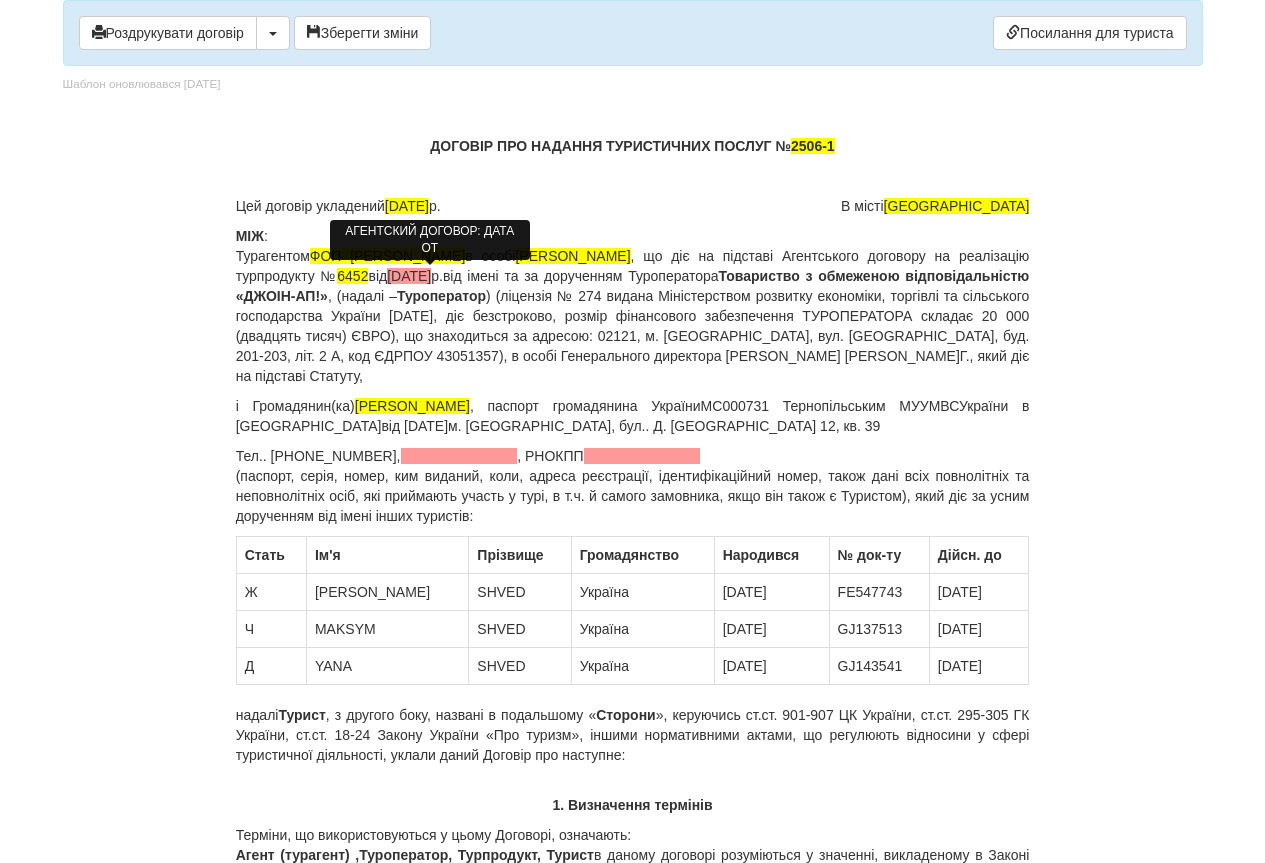 click on "16.01.2015" at bounding box center [409, 276] 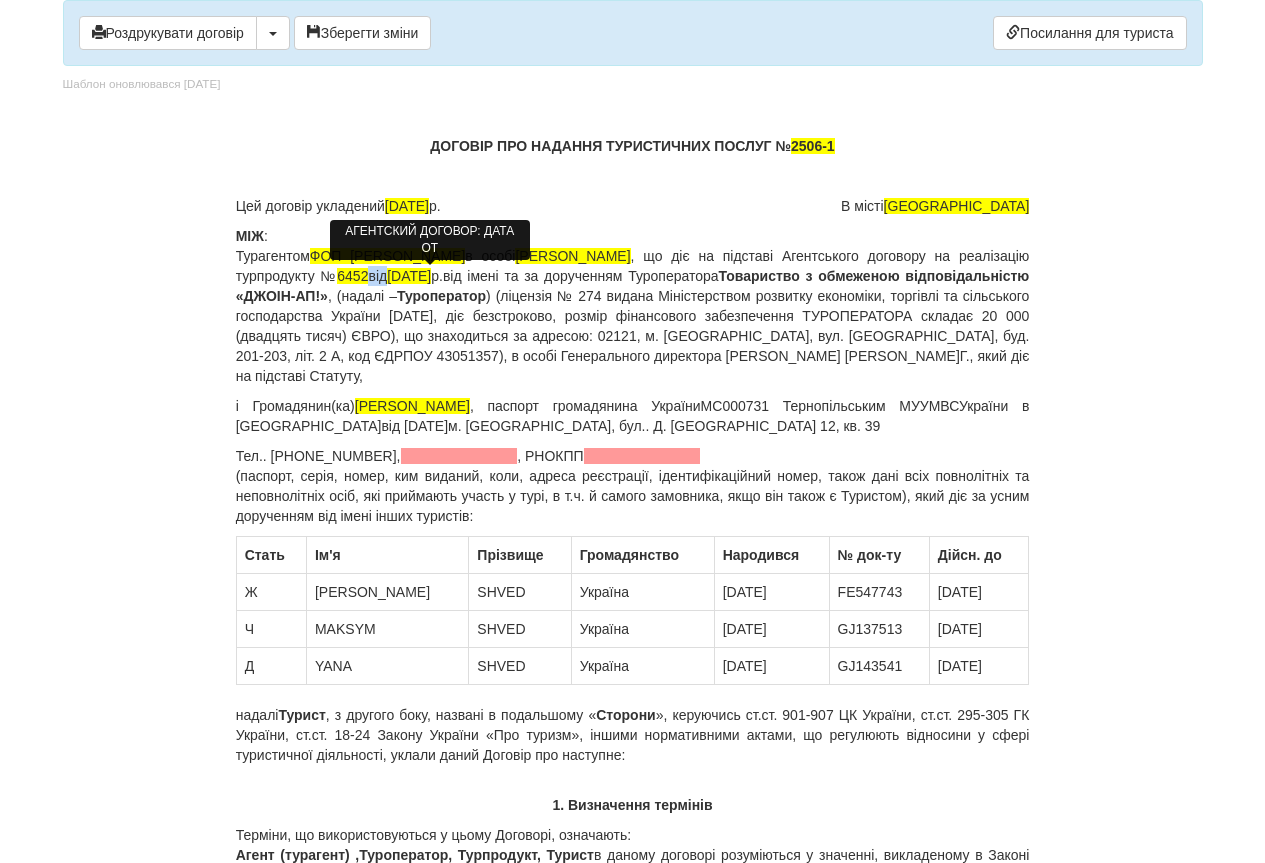click on "16.01.2015" at bounding box center [409, 276] 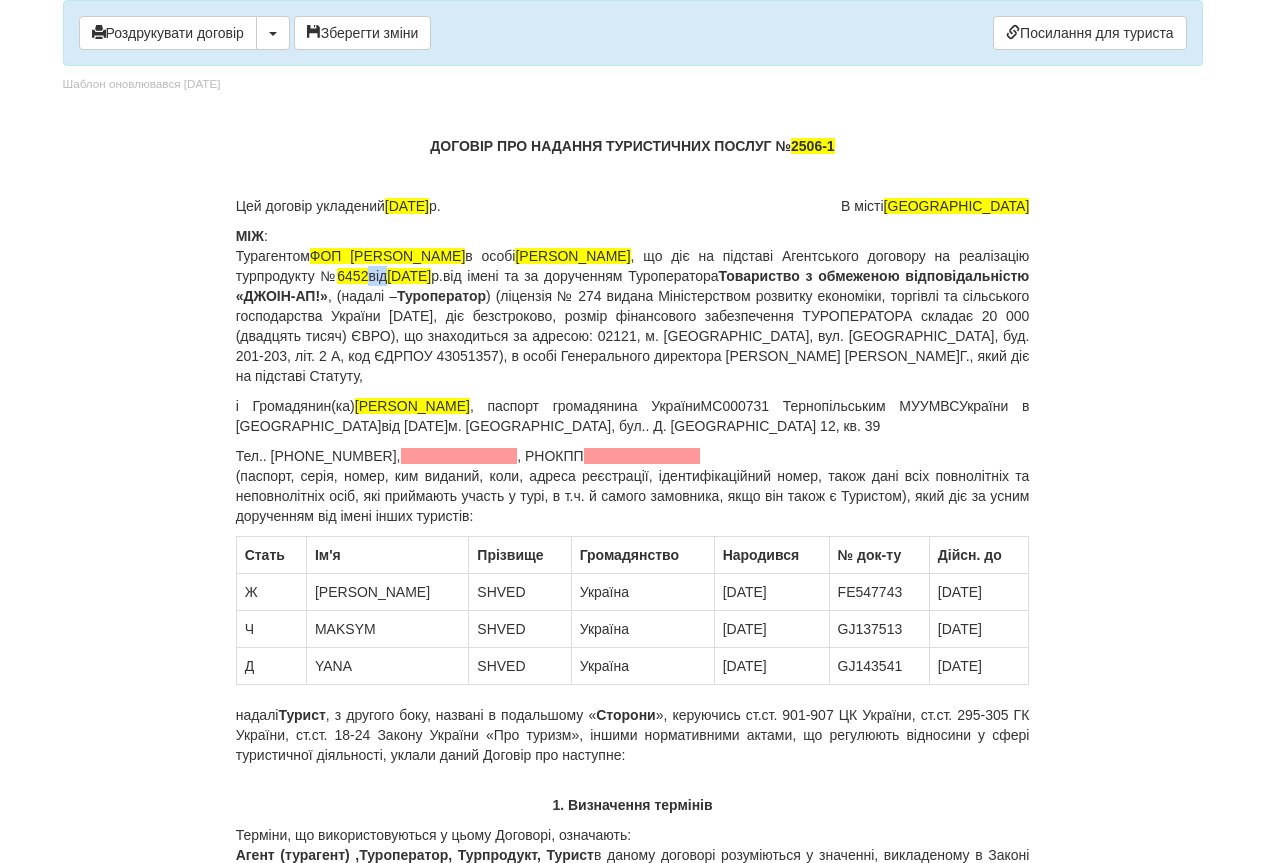 click on "МІЖ :
Турагентом  ФОП Радзіх С.П.  в особі  Радзіх С.П. , що діє на підставі Агентського договору на реалізацію турпродукту № 6452  від   16.01.2015                               р.
від імені та за дорученням Туроператора  Товариство з обмеженою відповідальністю «ДЖОІН-АП!» , (надалі –  Туроператор" at bounding box center [633, 306] 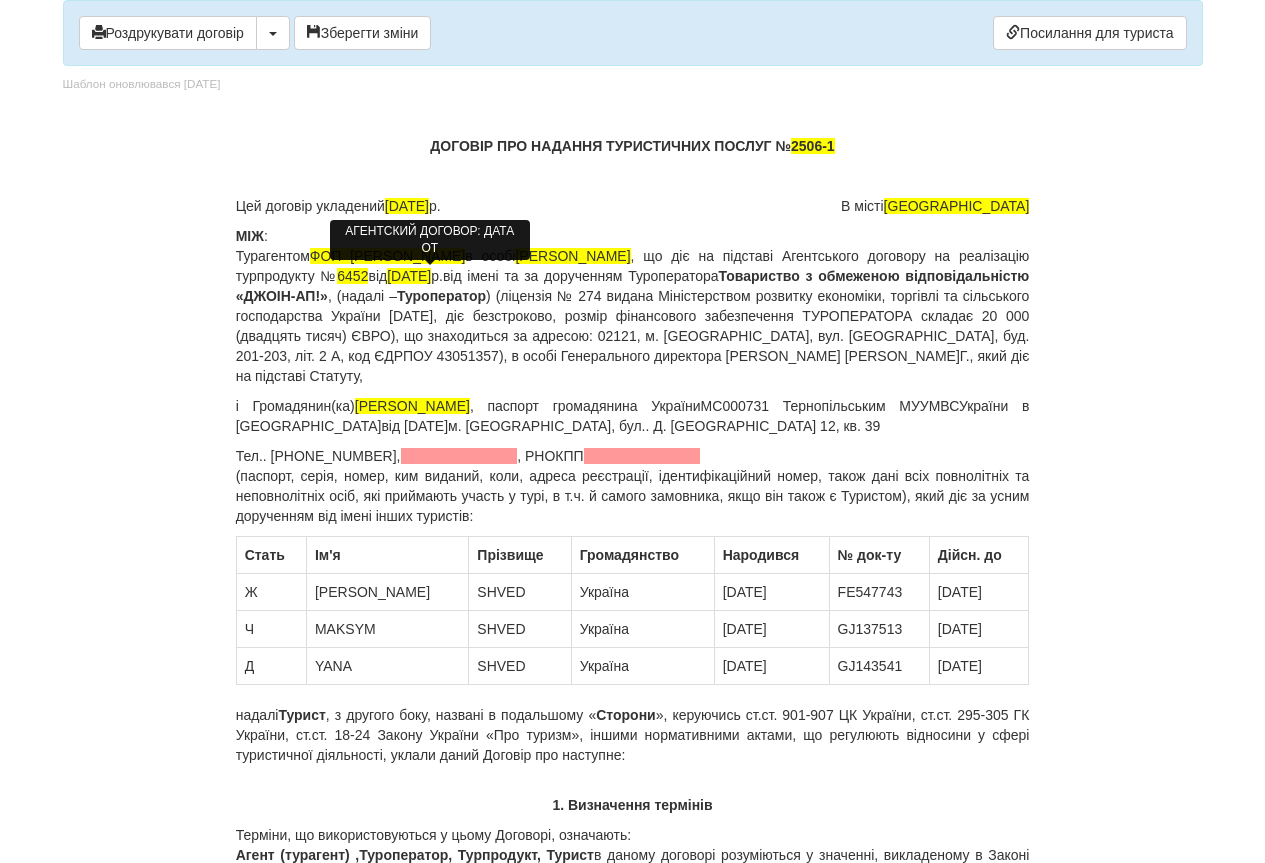 click on "16.01.2015" at bounding box center (409, 276) 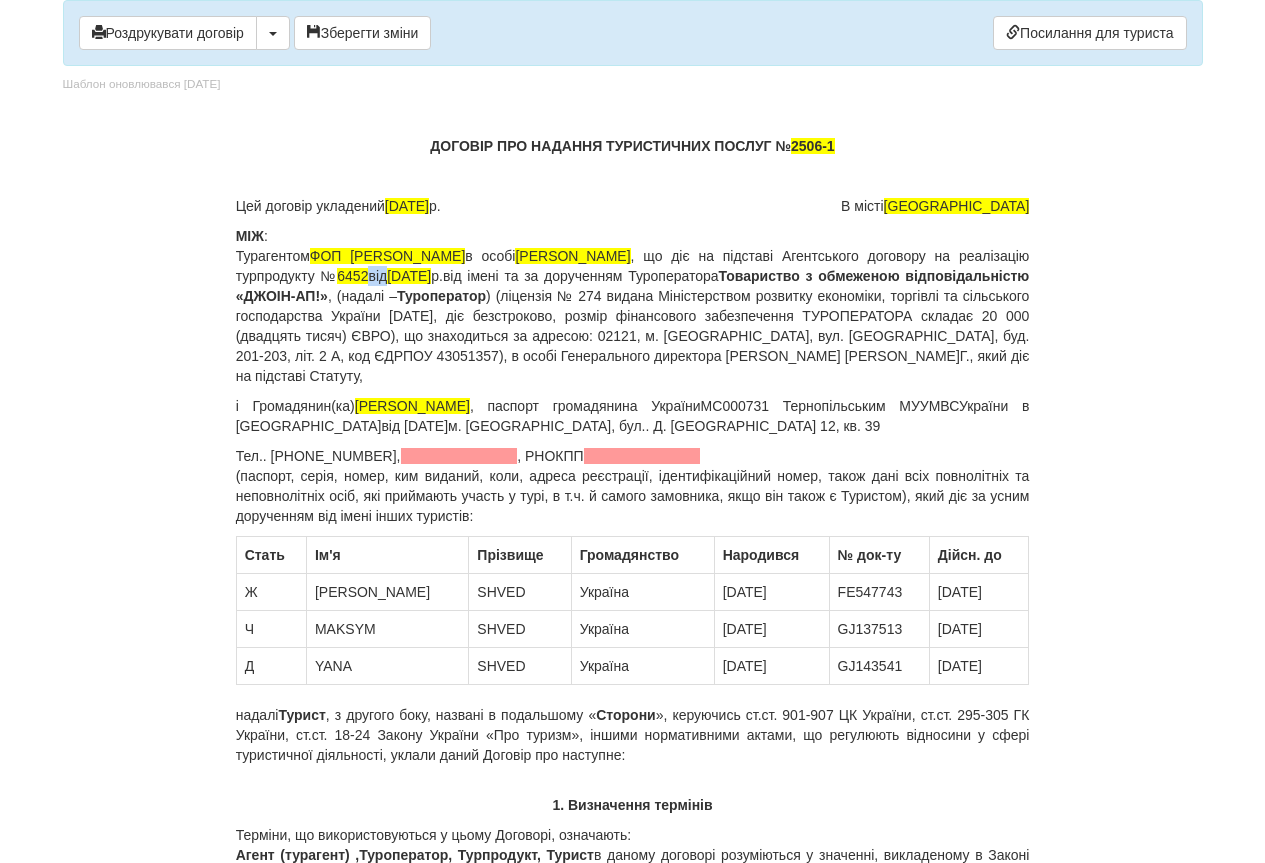 click on "16.01.2015" at bounding box center [409, 276] 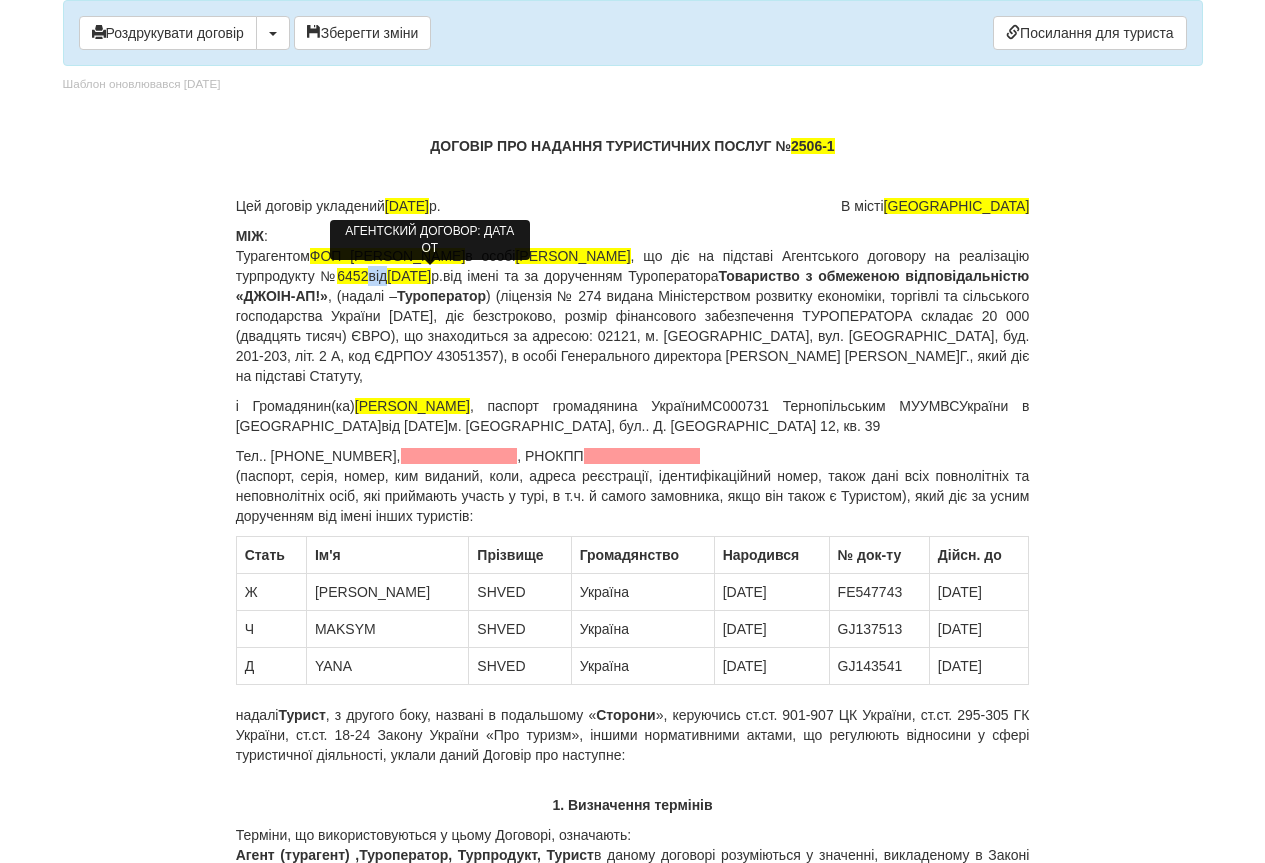 click on "[DATE]" at bounding box center (409, 276) 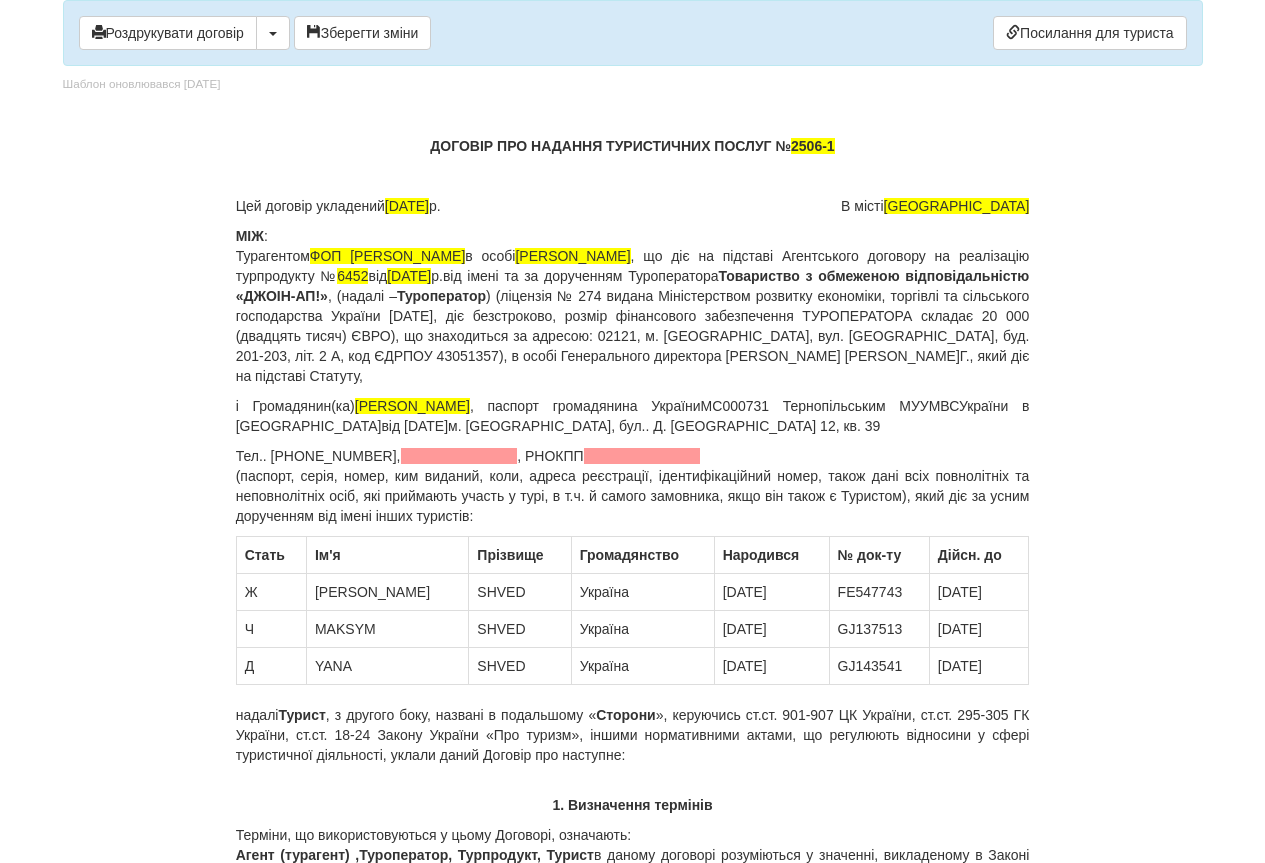 click on "МІЖ :
Турагентом  ФОП Радзіх С.П.  в особі  Радзіх С.П. , що діє на підставі Агентського договору на реалізацію турпродукту № 6452  від   16.01.2015                               р.
від імені та за дорученням Туроператора  Товариство з обмеженою відповідальністю «ДЖОІН-АП!» , (надалі –  Туроператор" at bounding box center [633, 306] 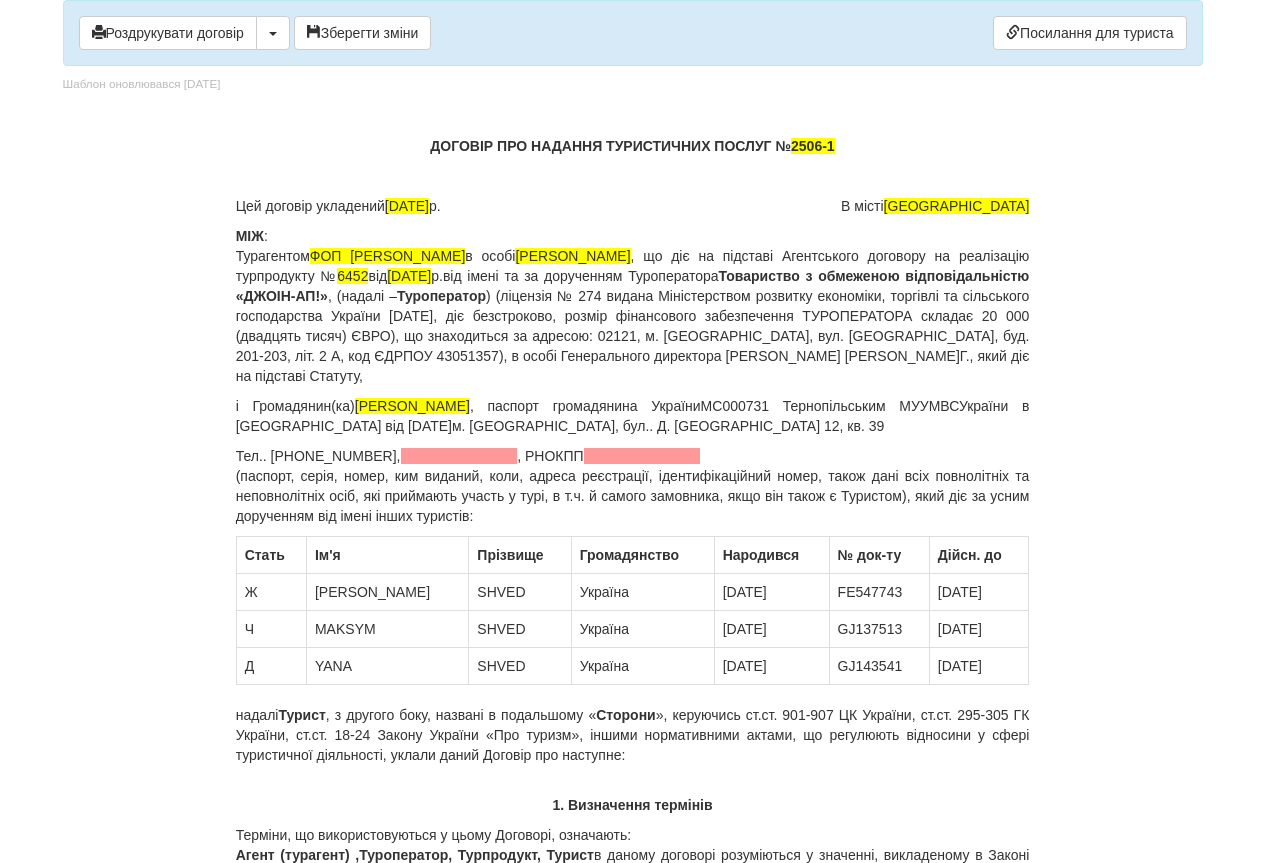 click on "Тел.. +380977017920         ,                                 , РНОКПП
(паспорт, серія, номер, ким виданий, коли, адреса реєстрації, ідентифікаційний номер, також дані всіх повнолітніх та неповнолітніх осіб, які приймають участь у турі, в т.ч. й самого замовника, якщо він також є Туристом), який діє за усним дорученням від імені інших туристів:" at bounding box center (633, 486) 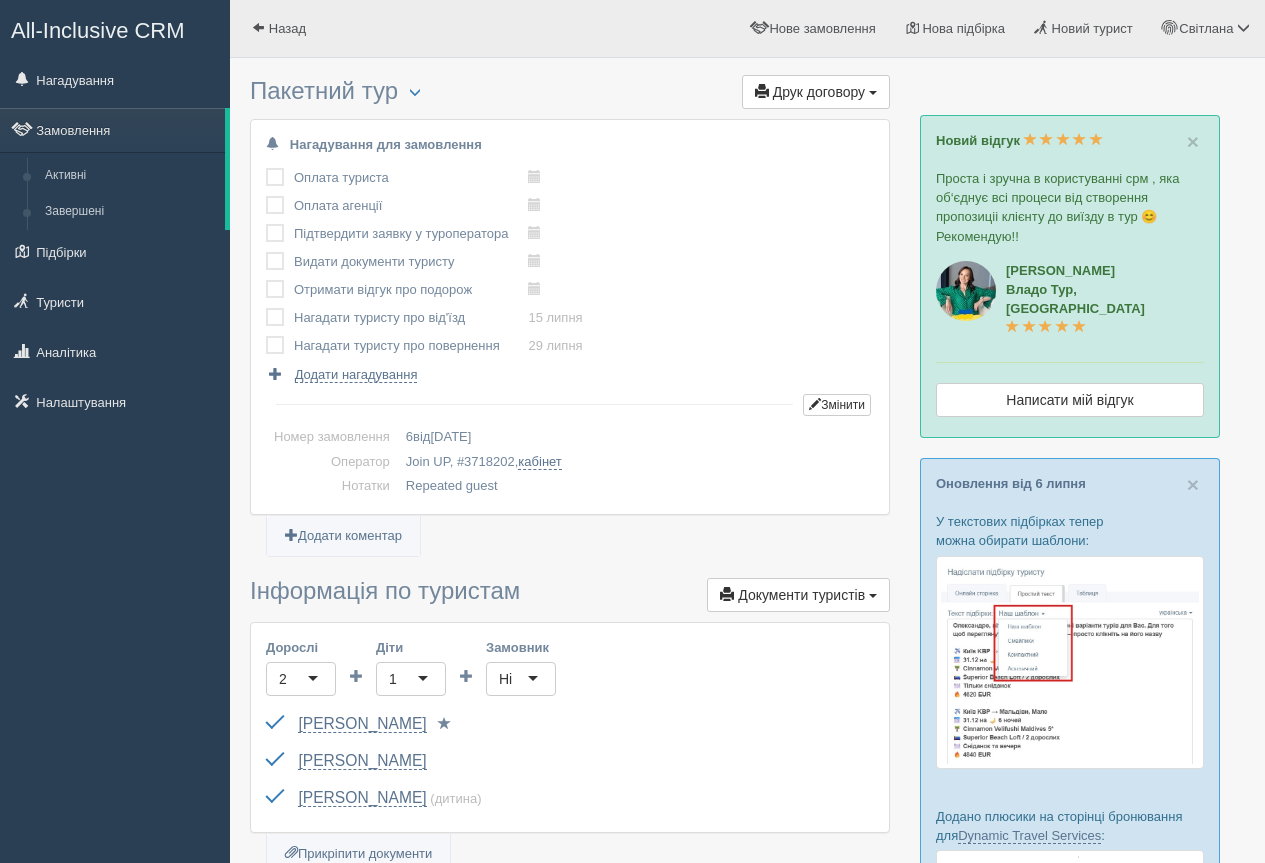 scroll, scrollTop: 0, scrollLeft: 0, axis: both 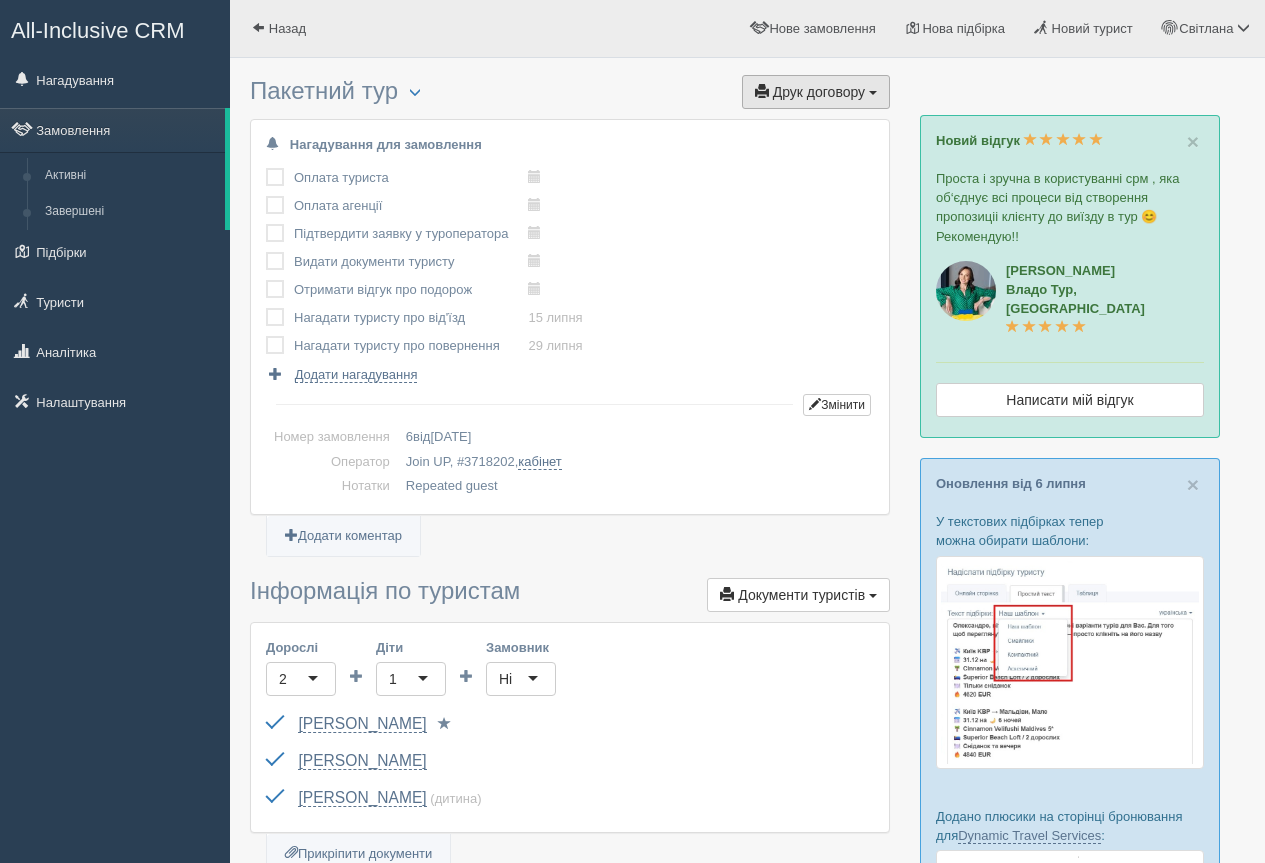 click on "Друк договору" at bounding box center (819, 92) 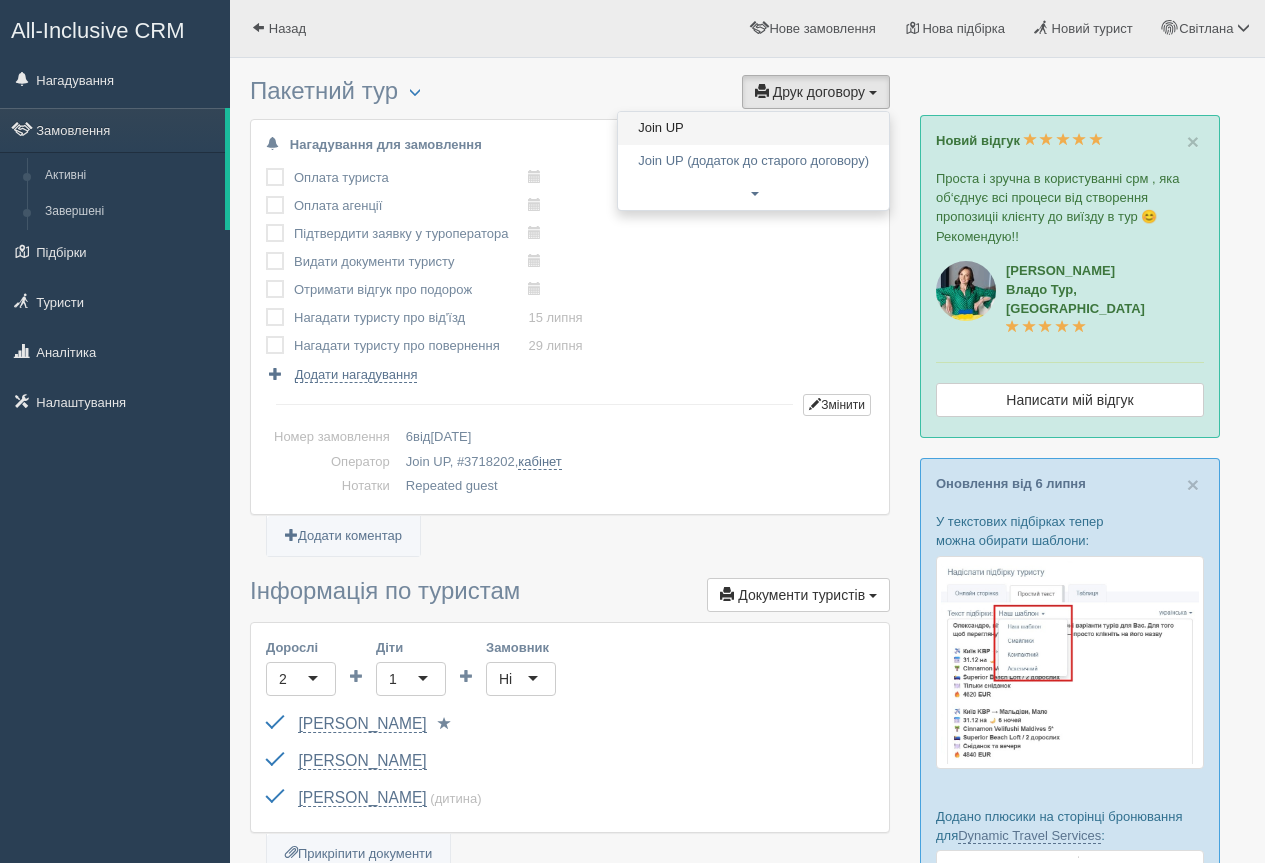 click on "Join UP" at bounding box center (753, 128) 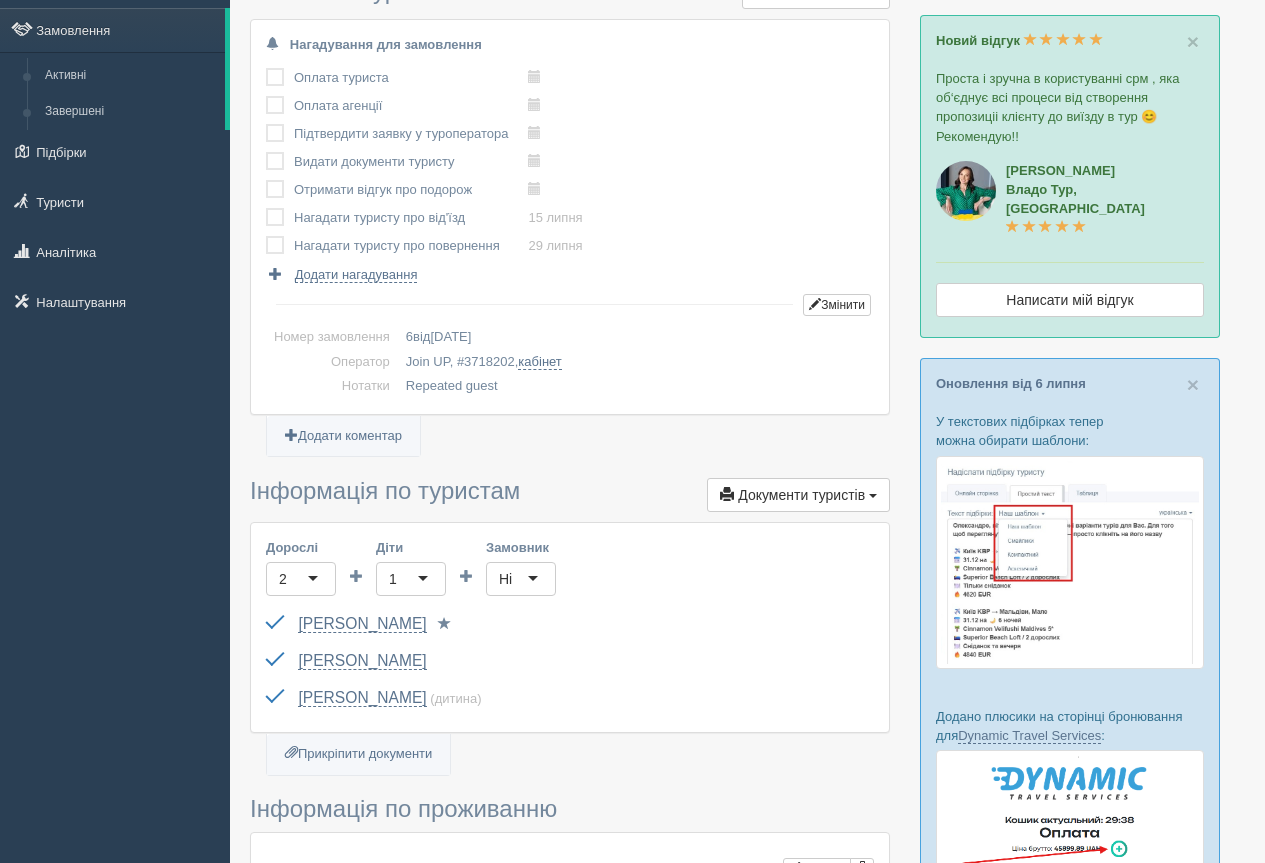 scroll, scrollTop: 0, scrollLeft: 0, axis: both 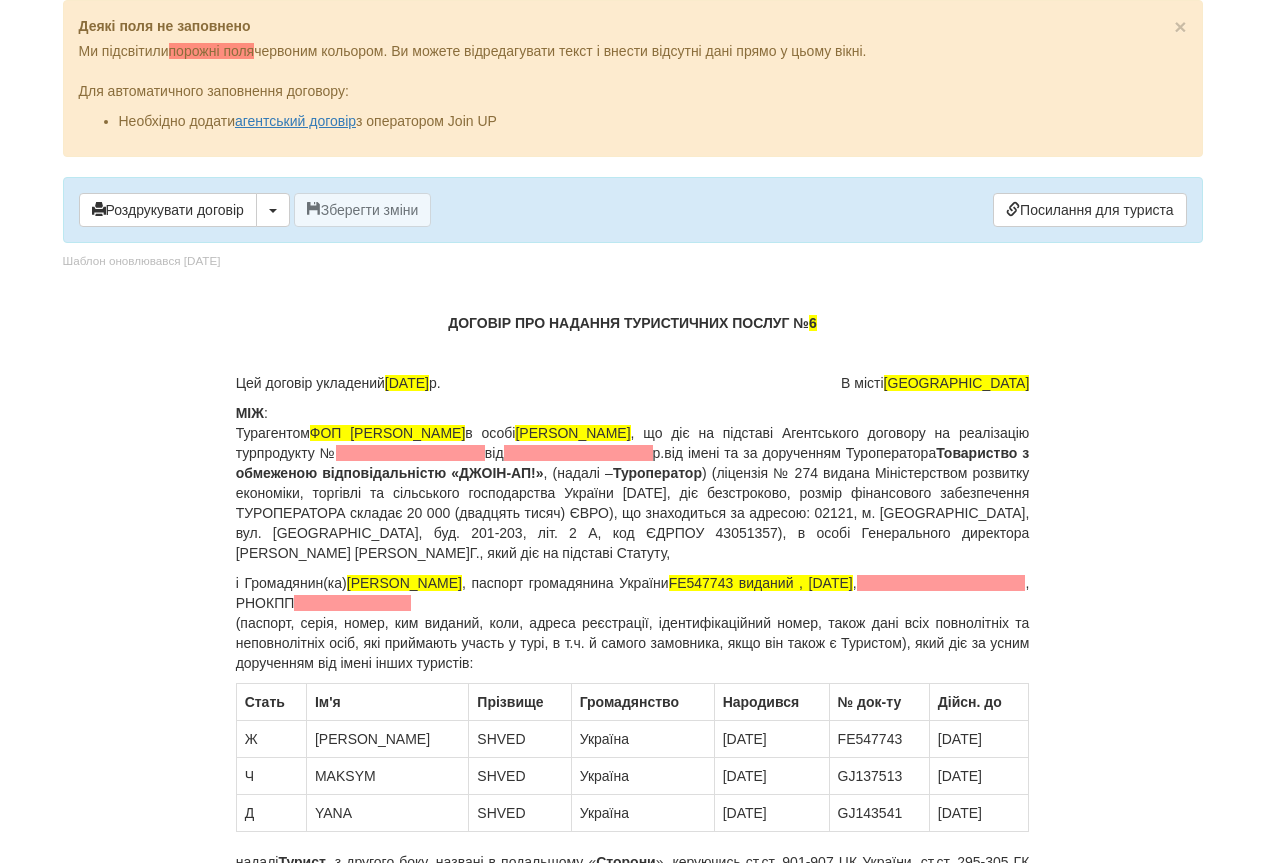 drag, startPoint x: 352, startPoint y: 583, endPoint x: 470, endPoint y: 583, distance: 118 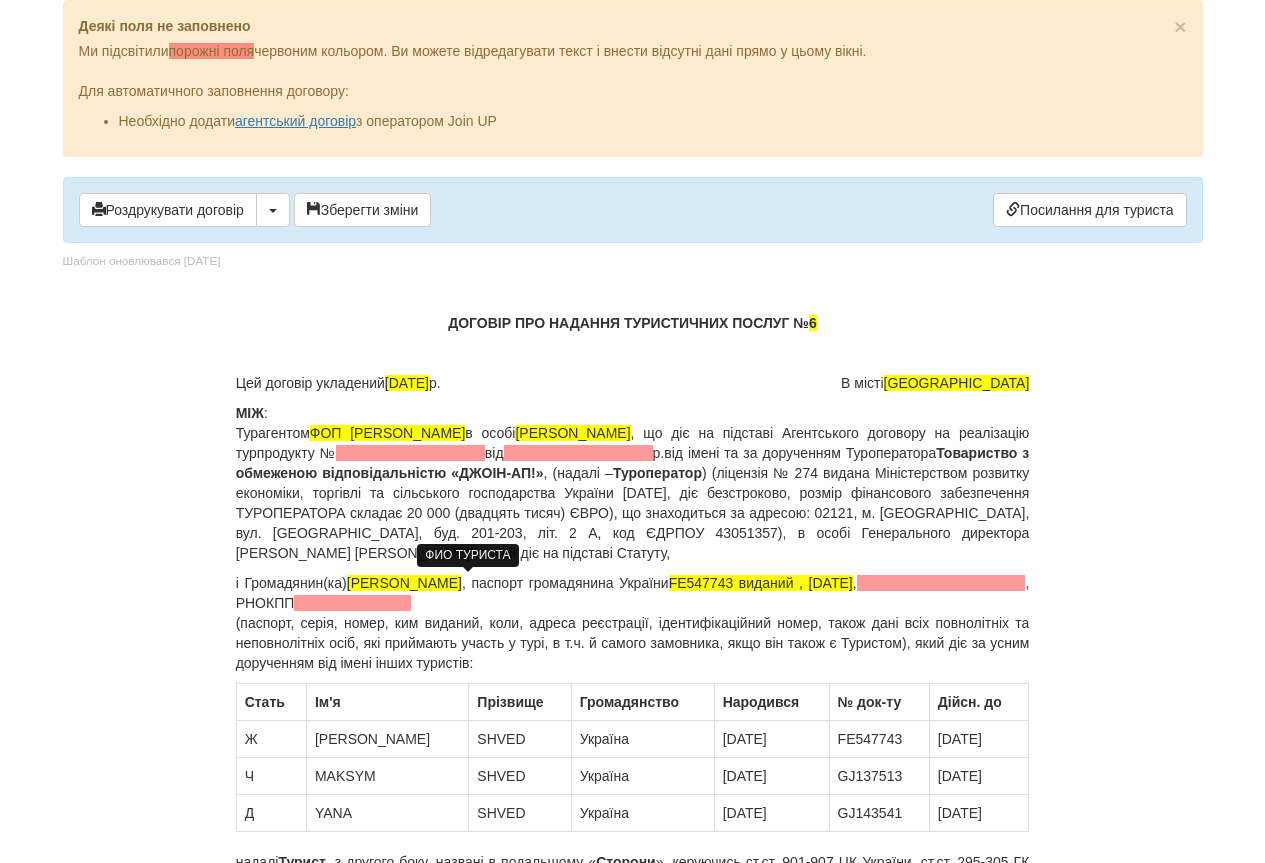 click on "[PERSON_NAME]" at bounding box center (404, 583) 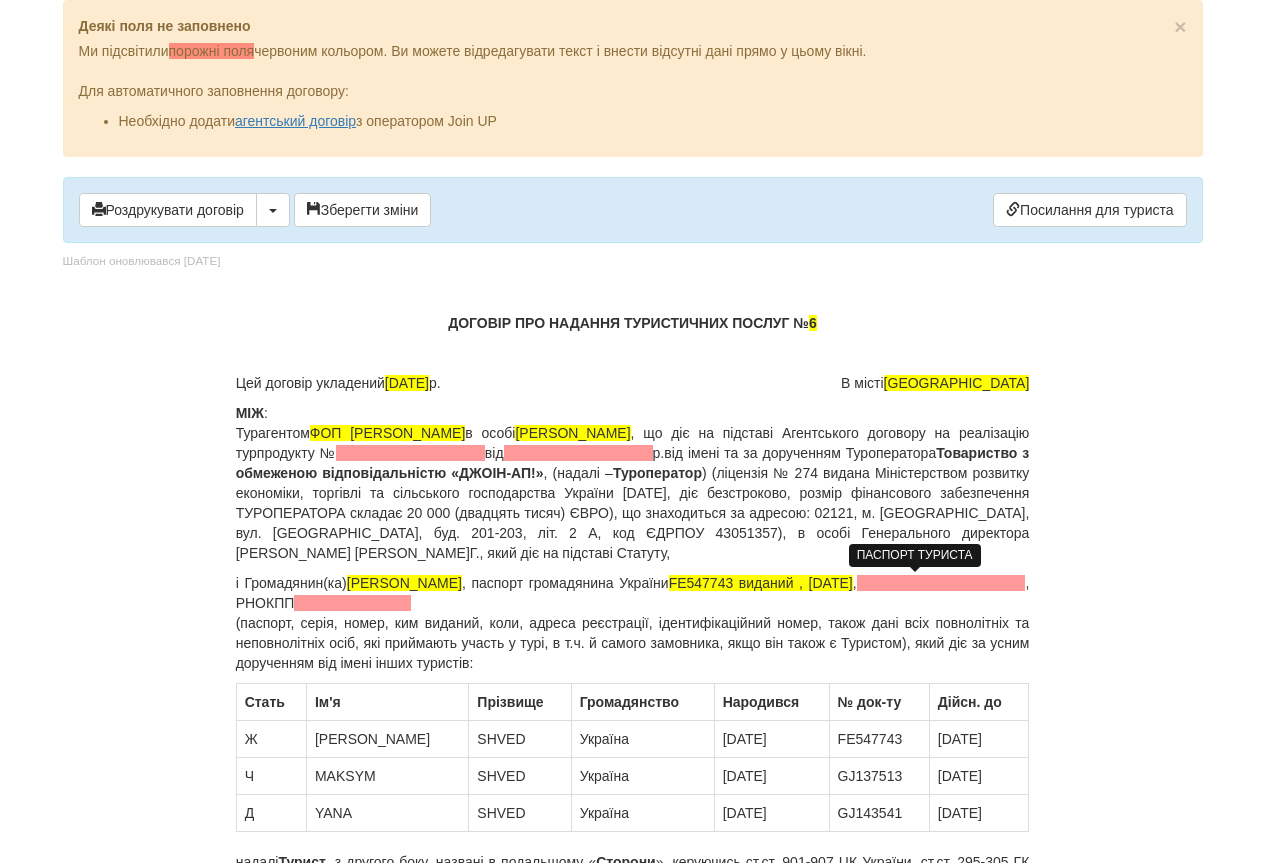 drag, startPoint x: 806, startPoint y: 589, endPoint x: 1022, endPoint y: 585, distance: 216.03703 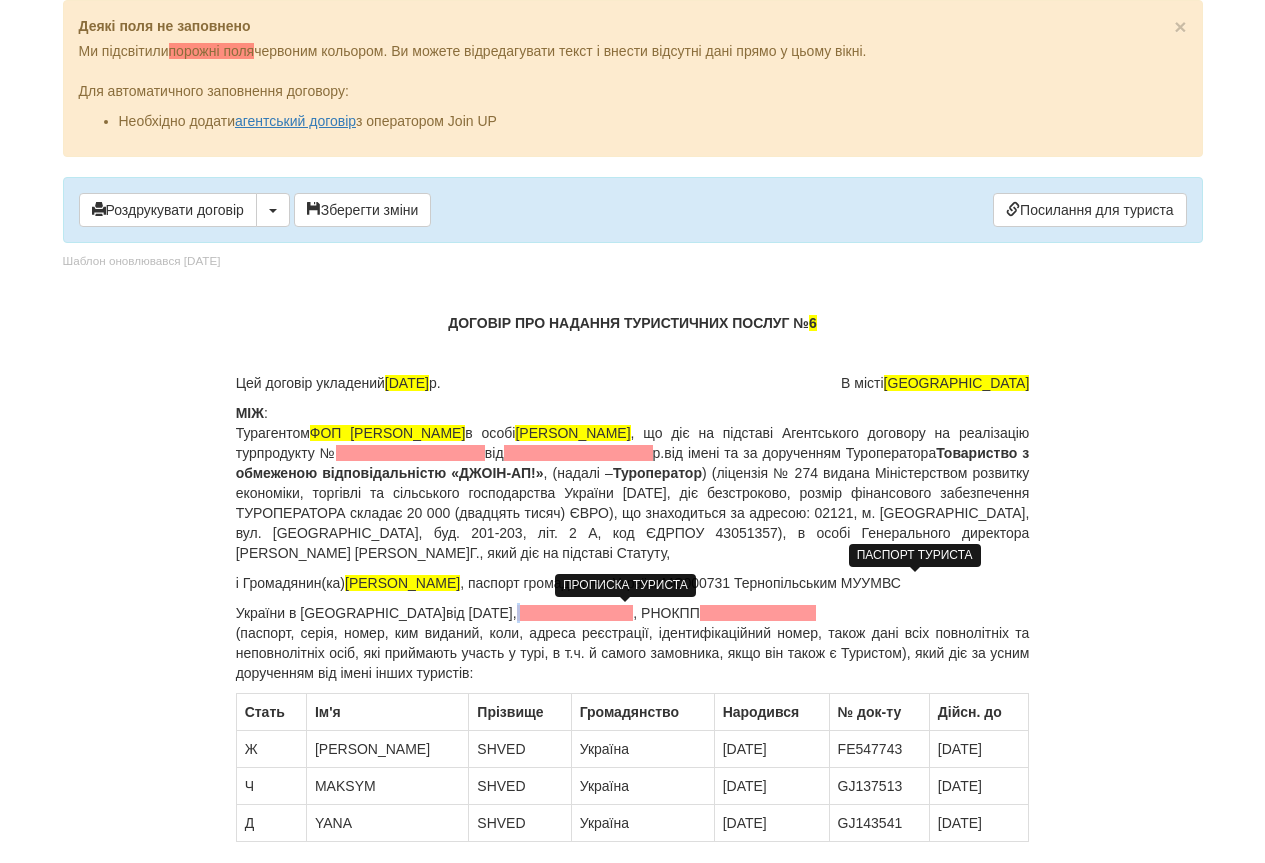 click at bounding box center [575, 613] 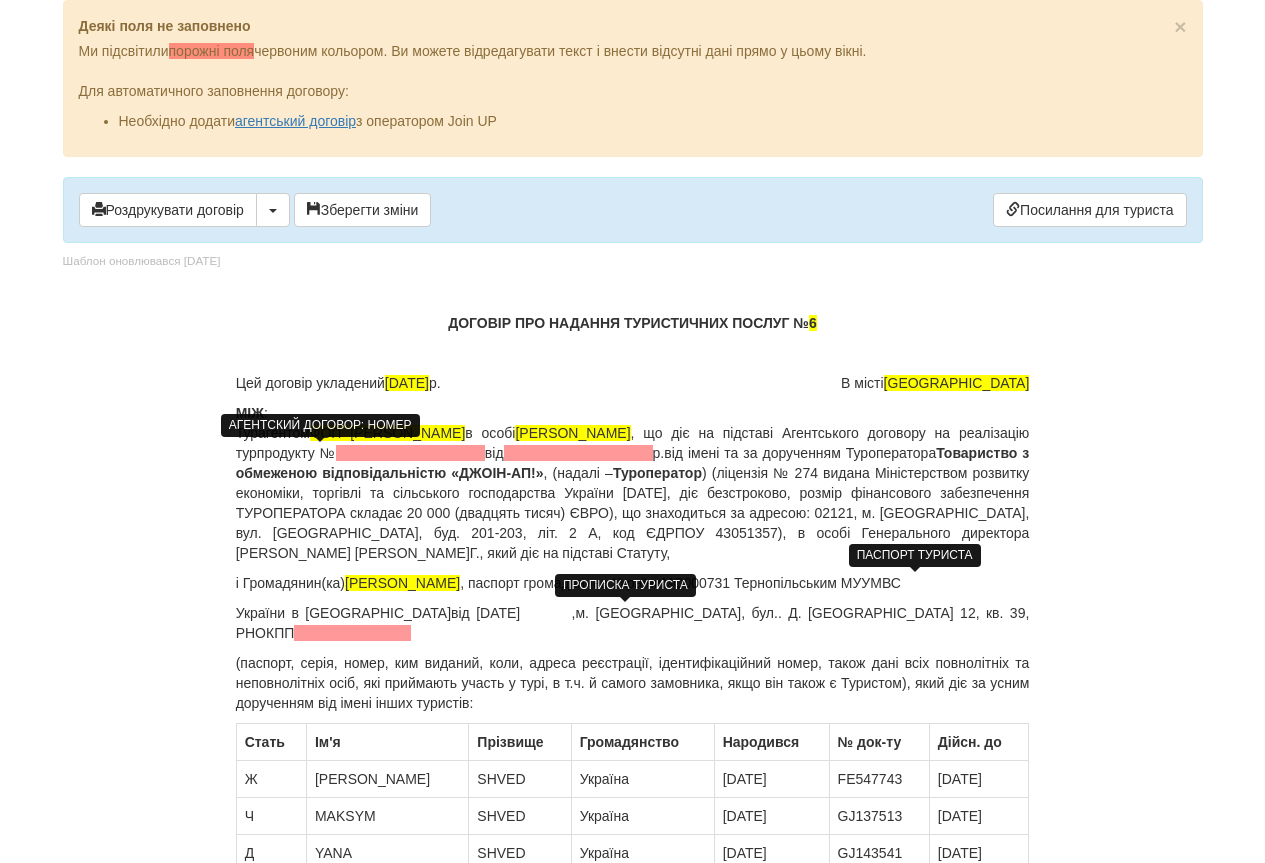 click at bounding box center (410, 453) 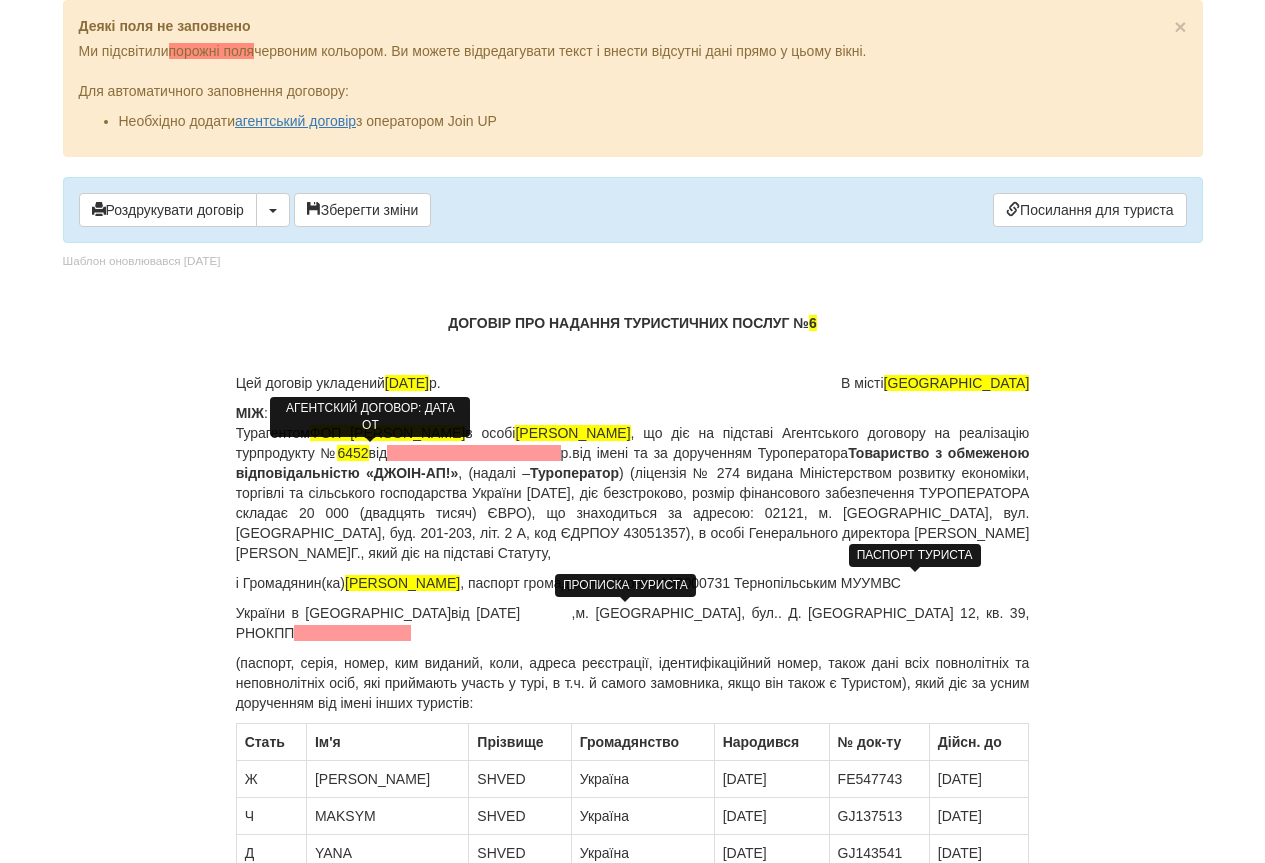 click at bounding box center [473, 453] 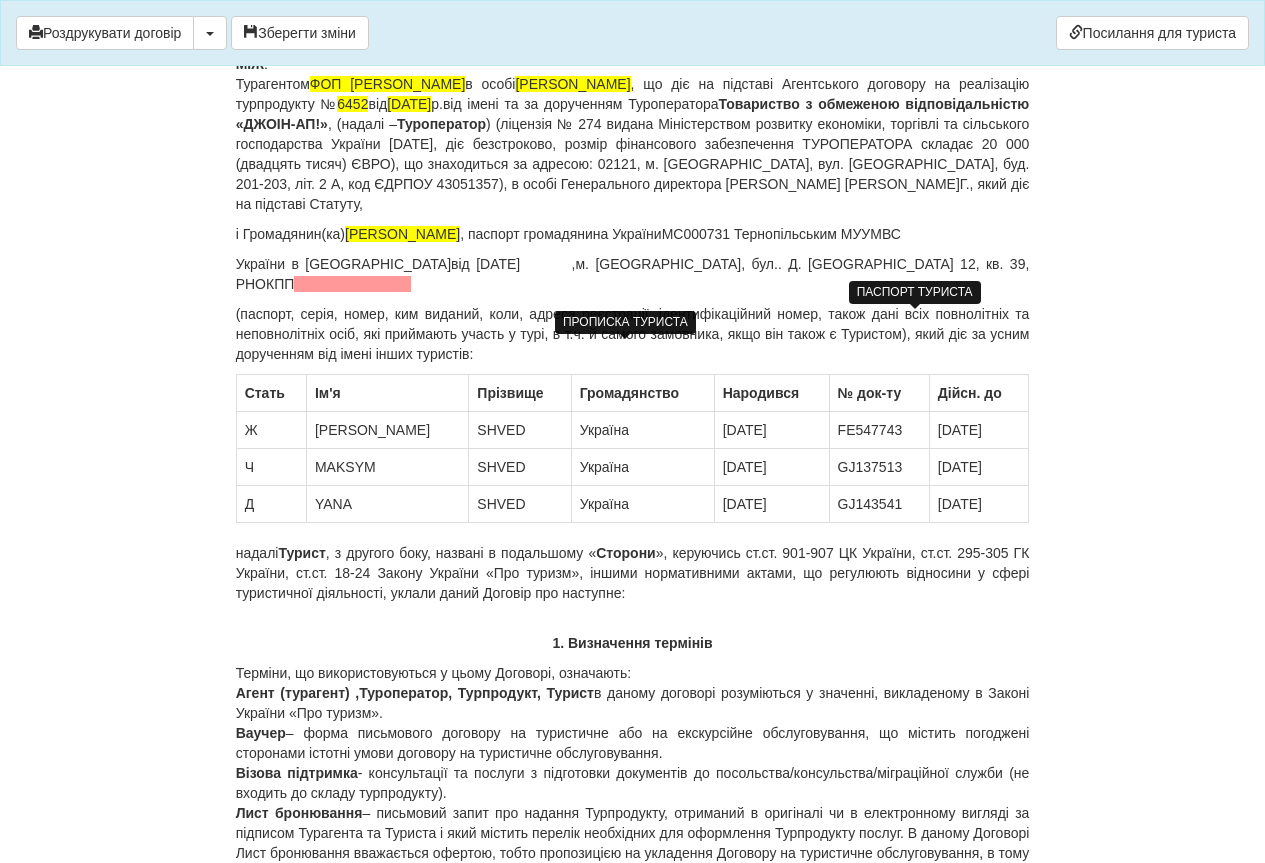 scroll, scrollTop: 0, scrollLeft: 0, axis: both 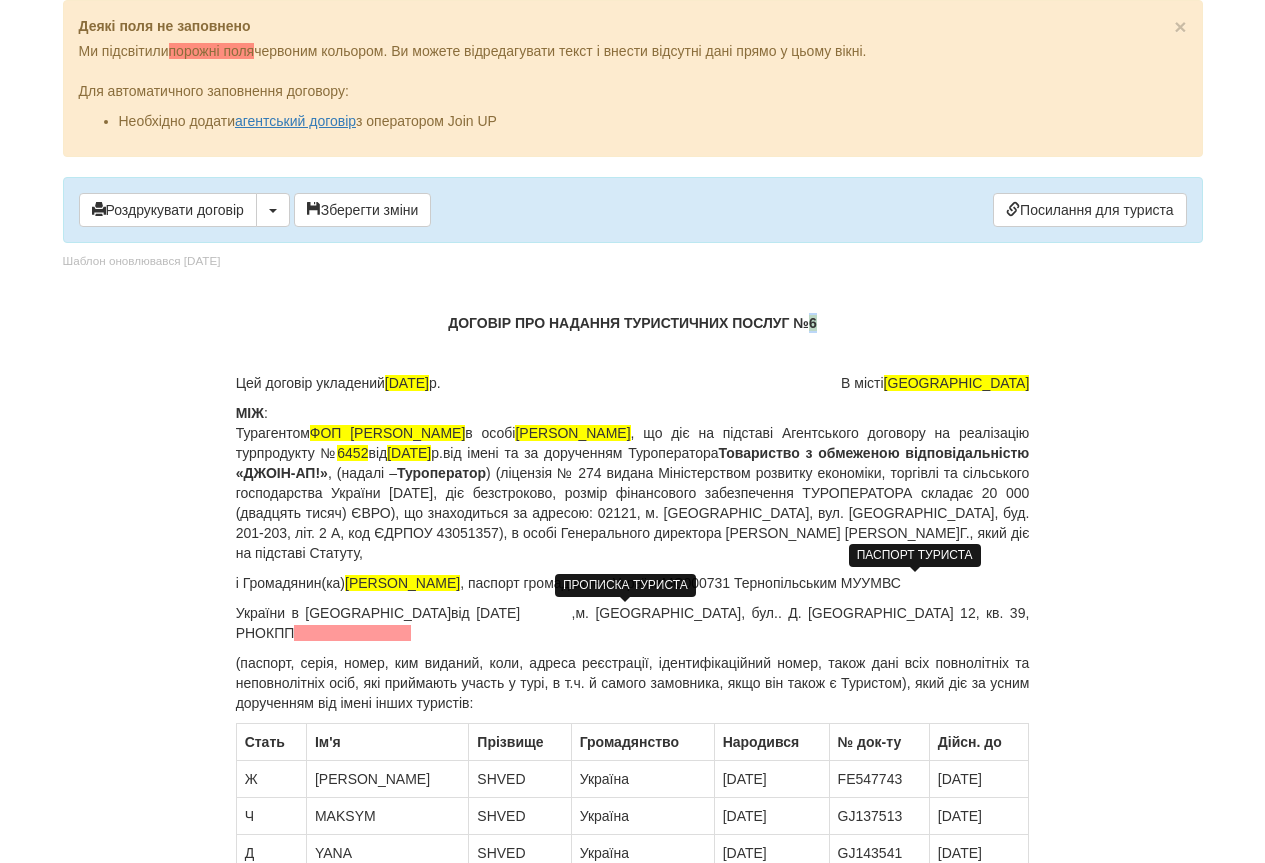 drag, startPoint x: 810, startPoint y: 326, endPoint x: 827, endPoint y: 324, distance: 17.117243 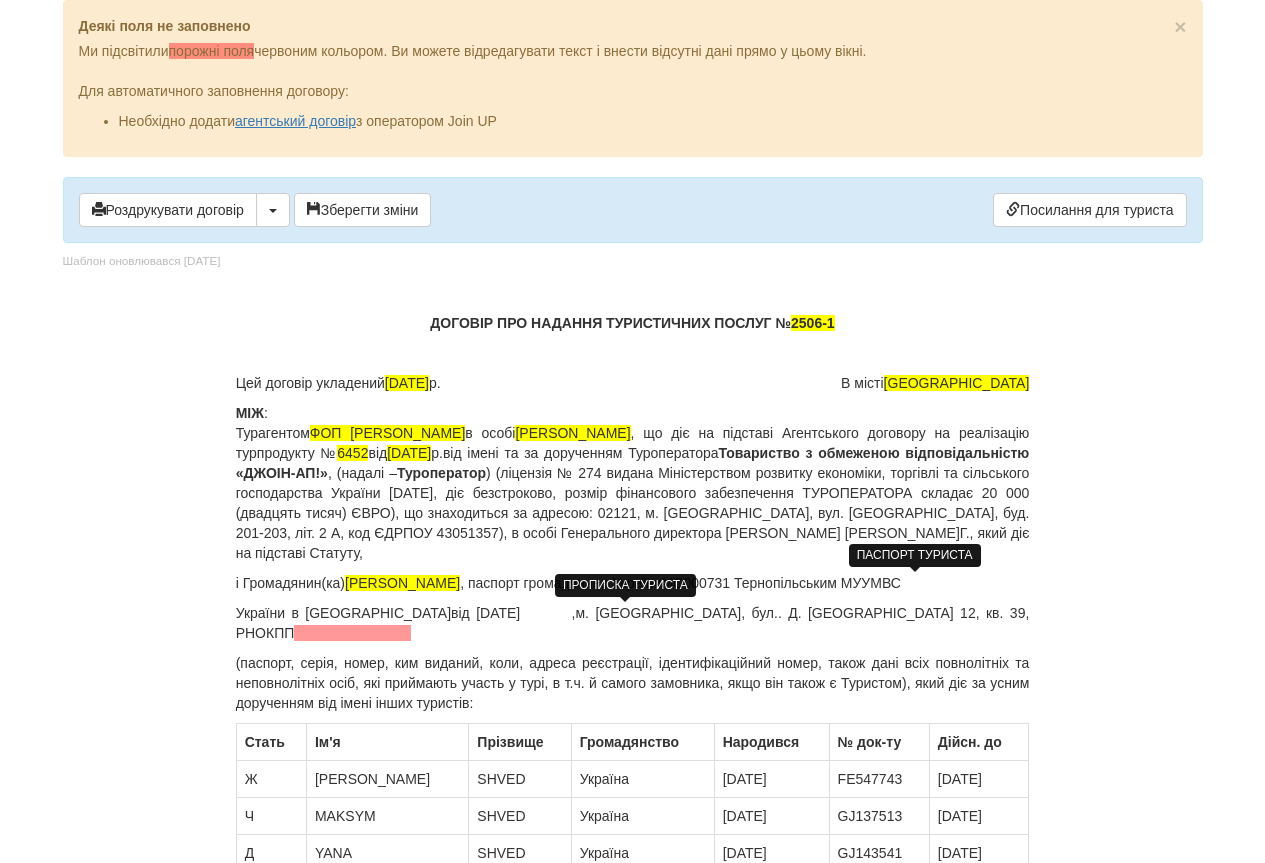 click on "ПАСПОРТ ТУРИСТА" at bounding box center (915, 555) 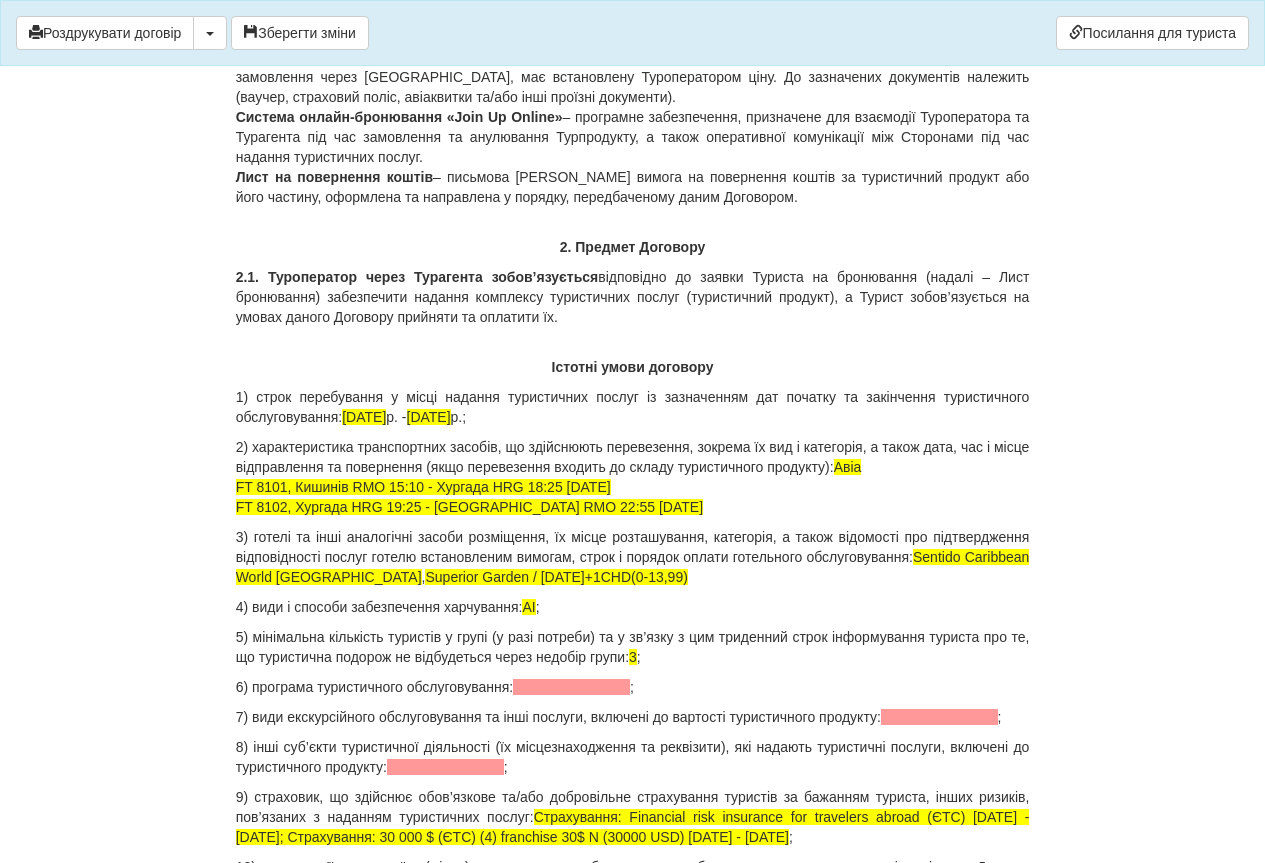 scroll, scrollTop: 2100, scrollLeft: 0, axis: vertical 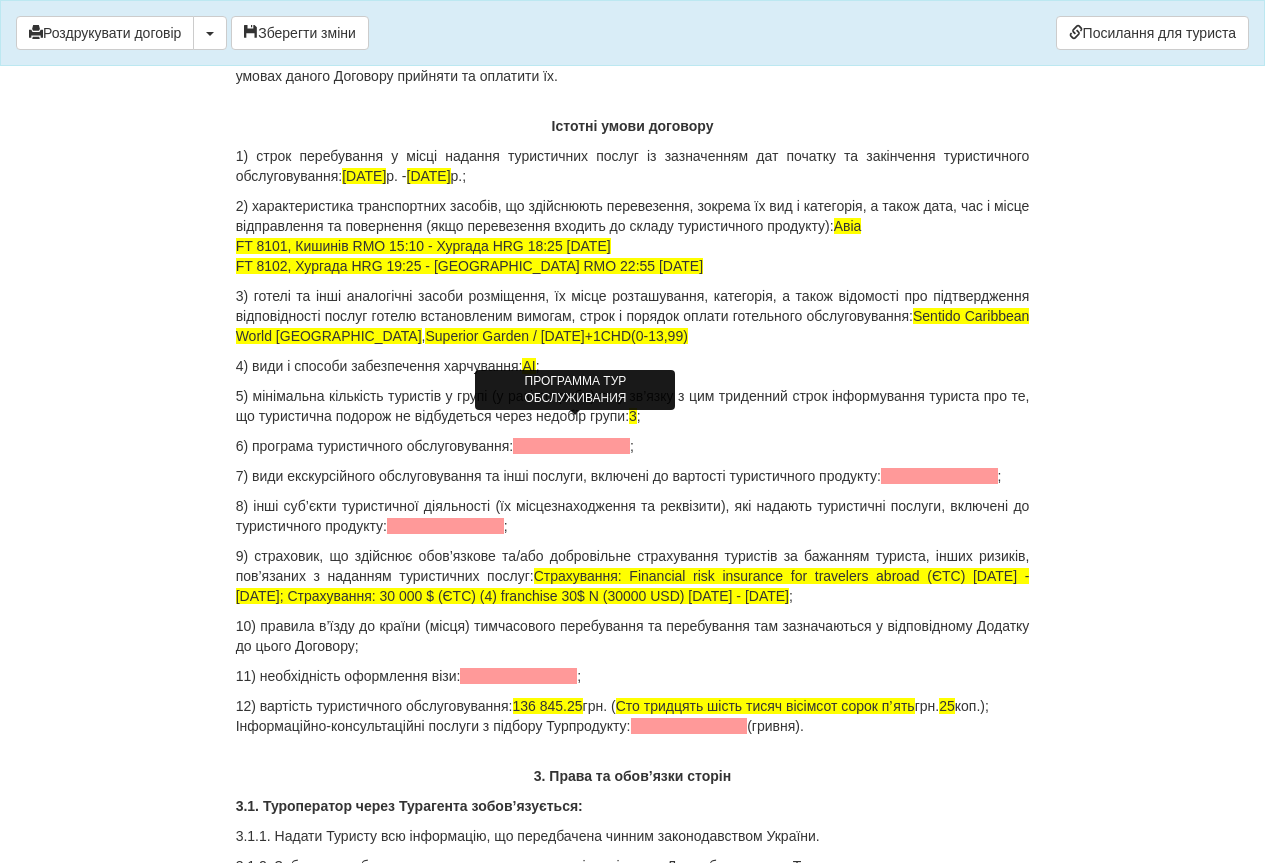 click at bounding box center [571, 446] 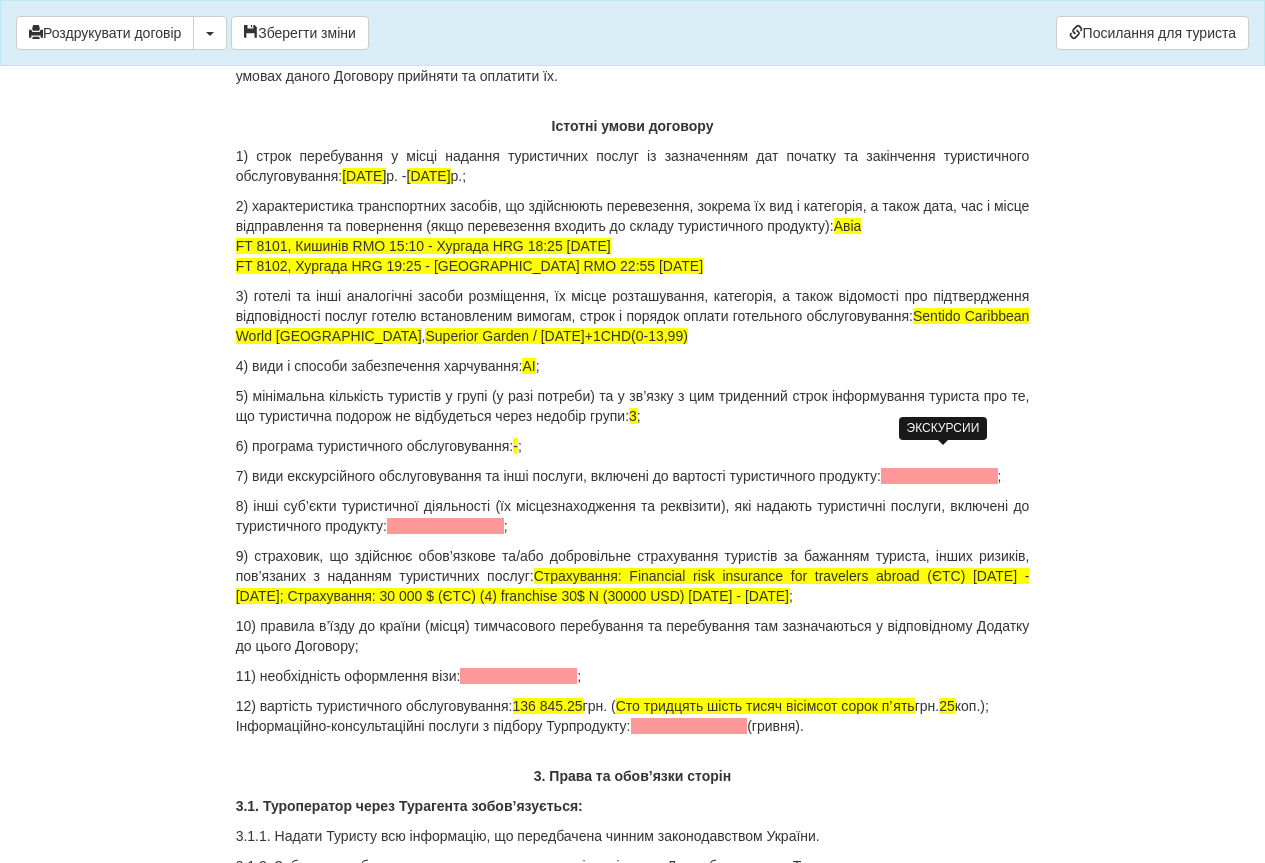 click at bounding box center (939, 476) 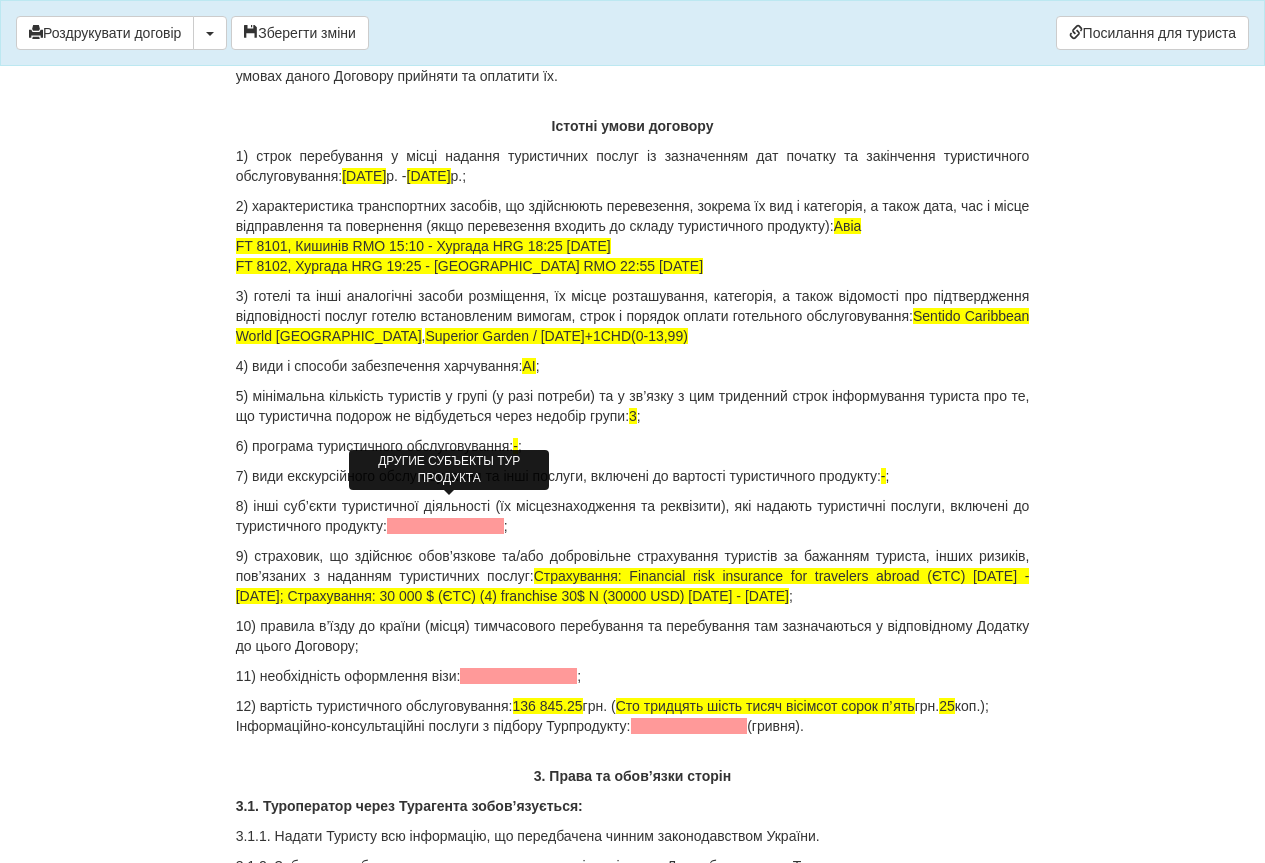 click at bounding box center (445, 526) 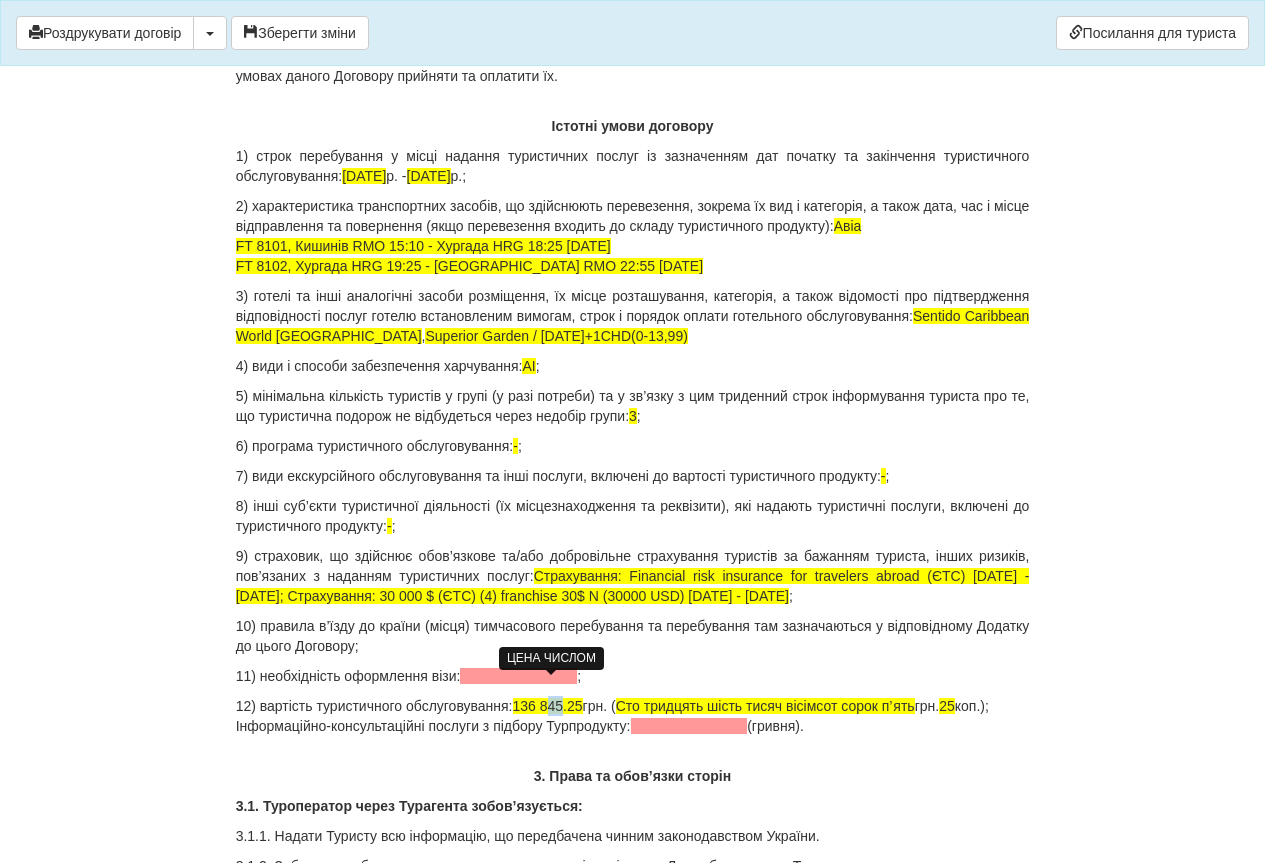 drag, startPoint x: 551, startPoint y: 686, endPoint x: 568, endPoint y: 683, distance: 17.262676 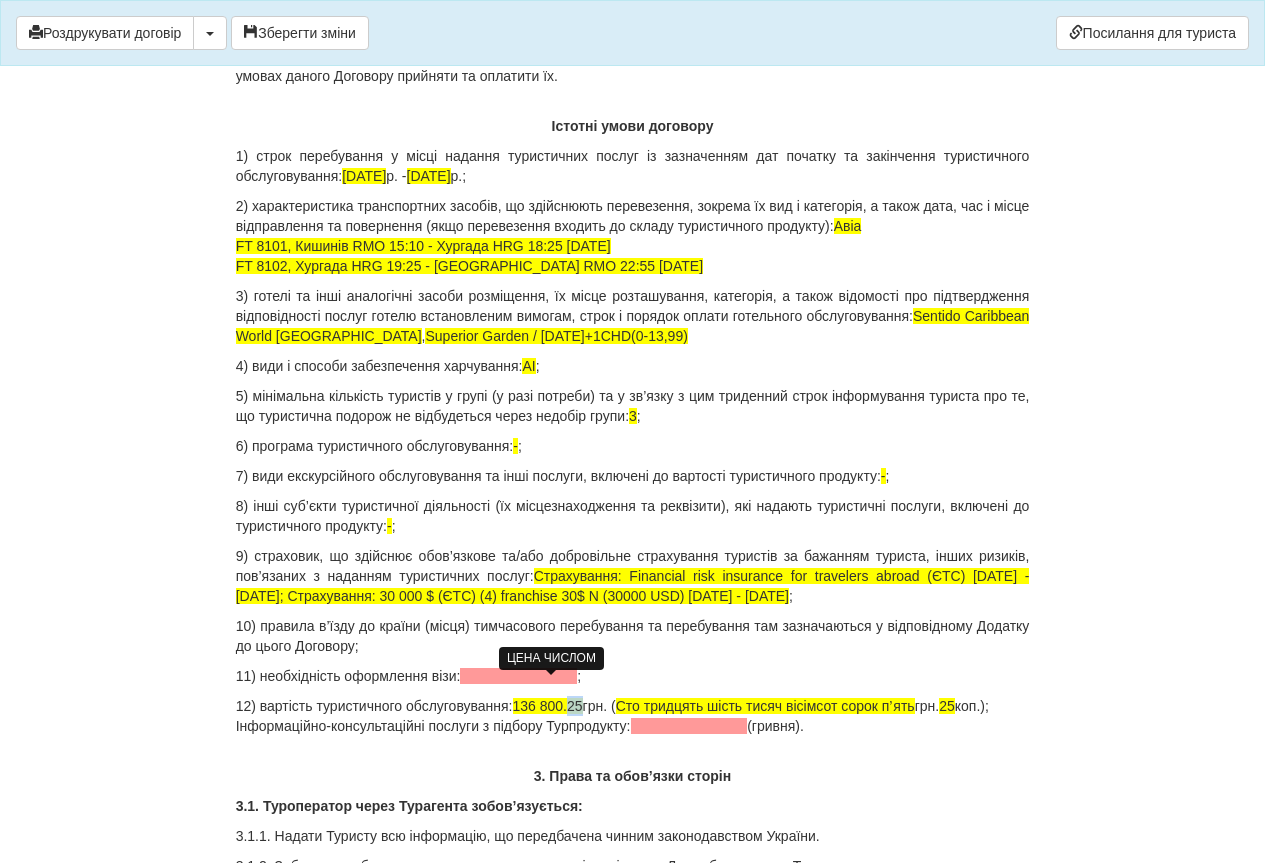 drag, startPoint x: 571, startPoint y: 688, endPoint x: 586, endPoint y: 689, distance: 15.033297 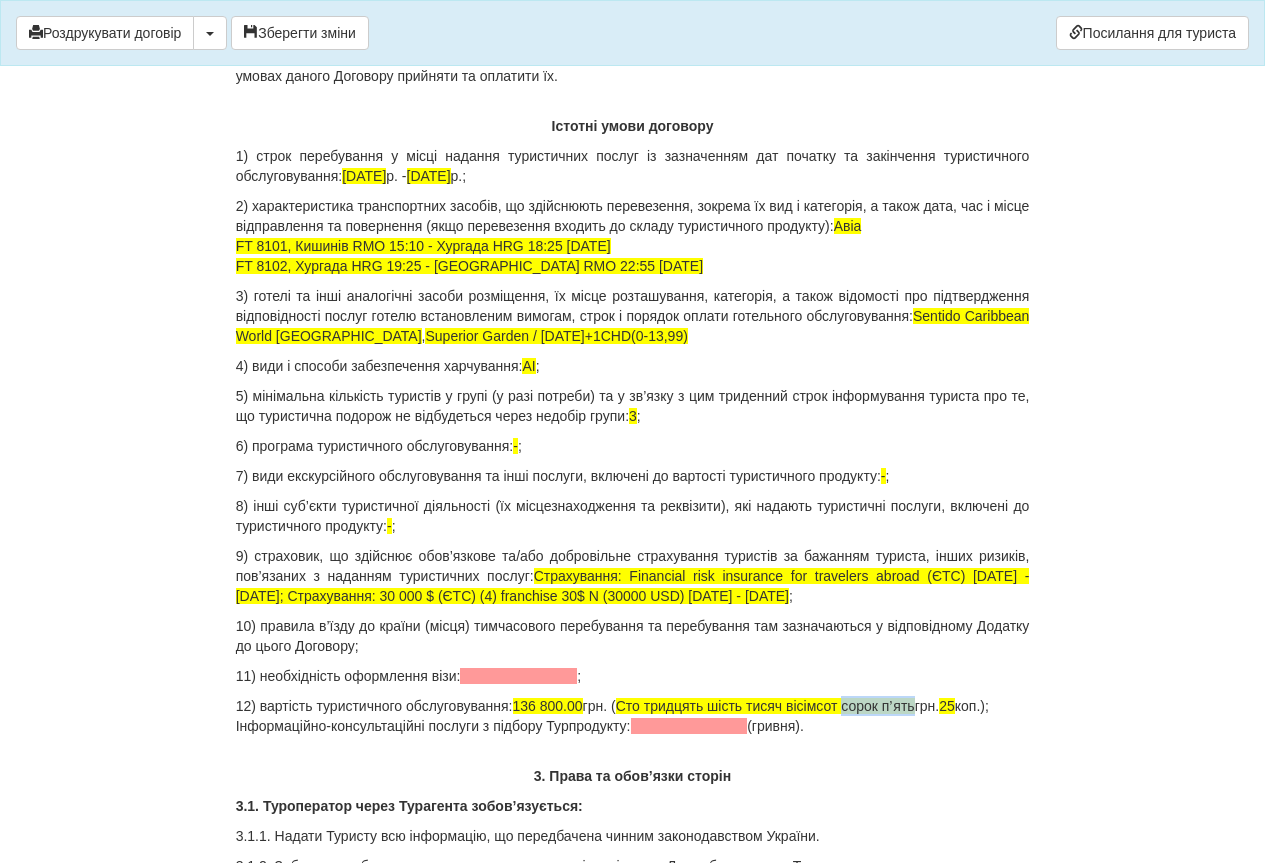 drag, startPoint x: 852, startPoint y: 686, endPoint x: 922, endPoint y: 690, distance: 70.11419 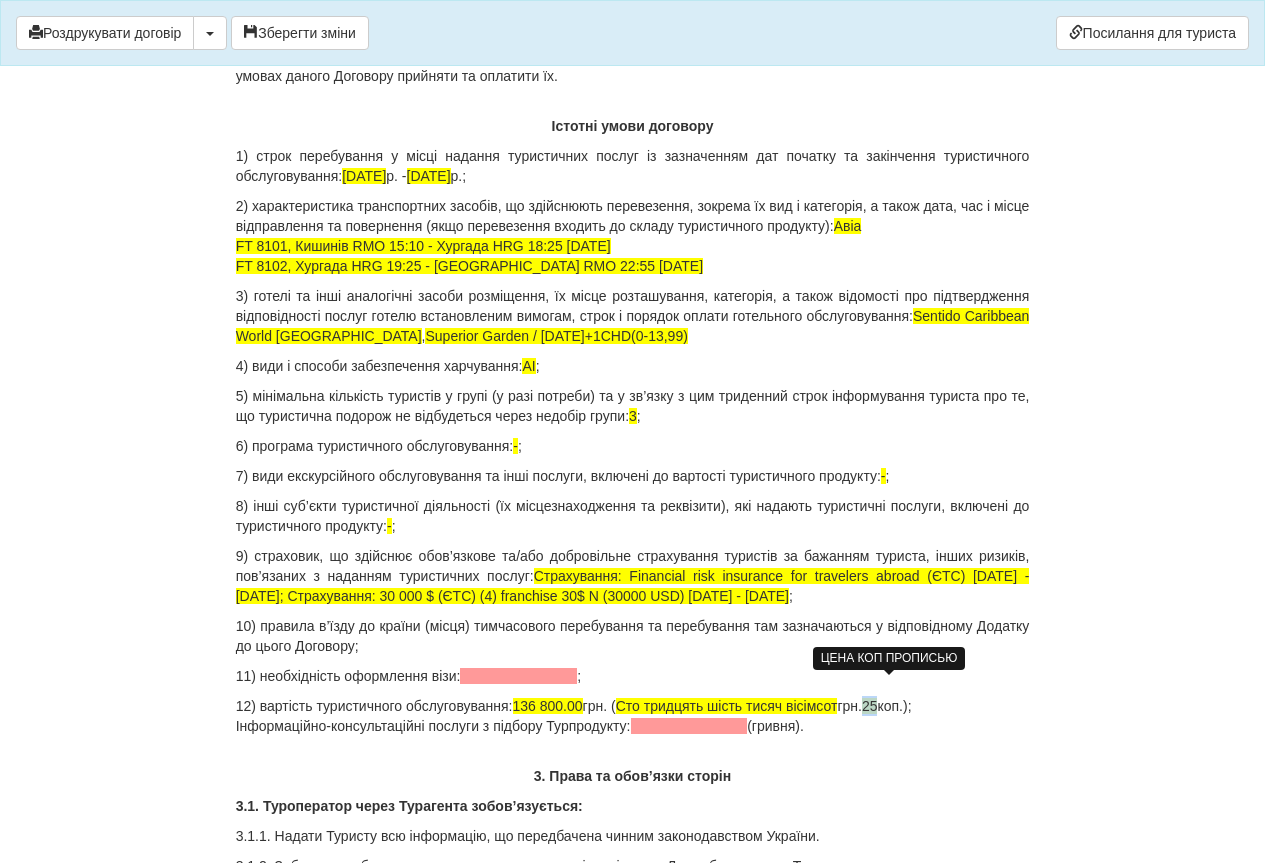 click on "25" at bounding box center (870, 706) 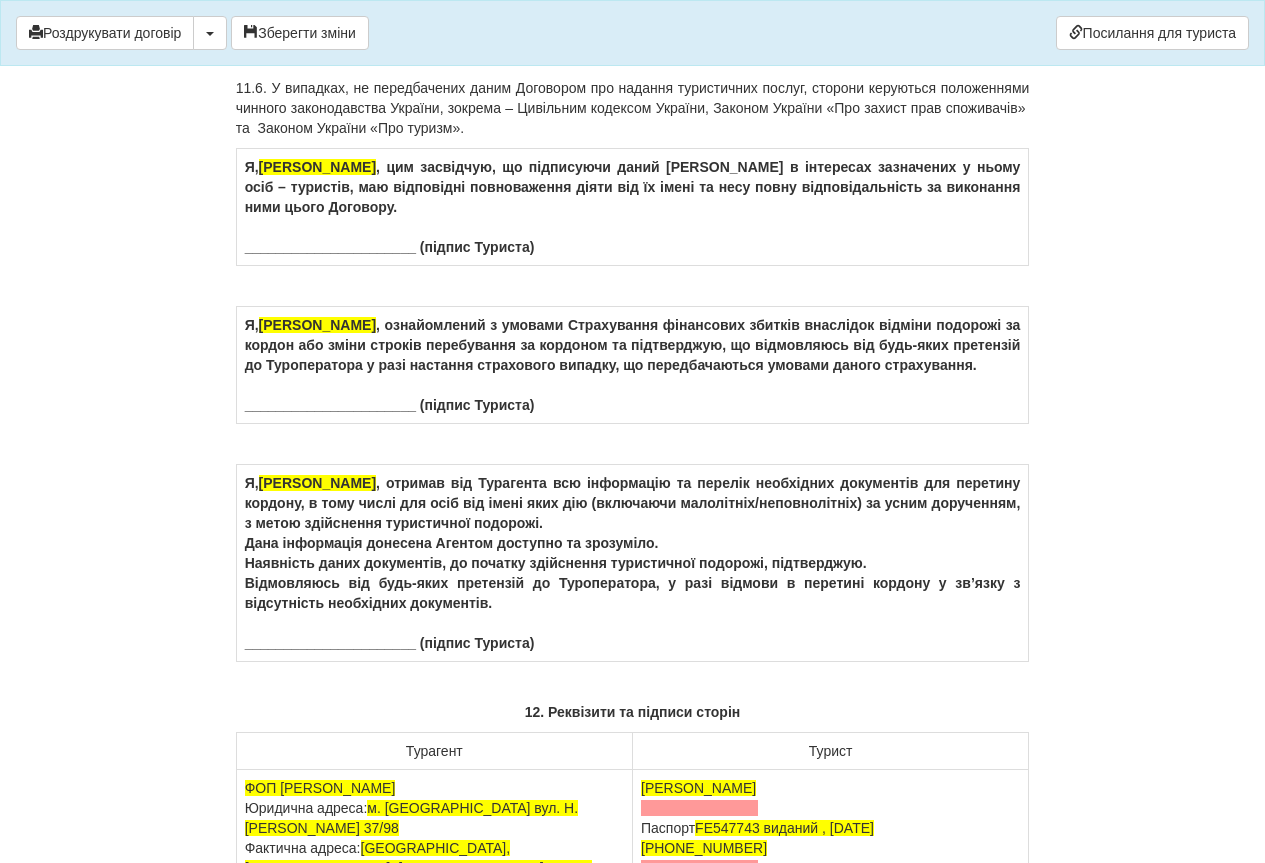 scroll, scrollTop: 12000, scrollLeft: 0, axis: vertical 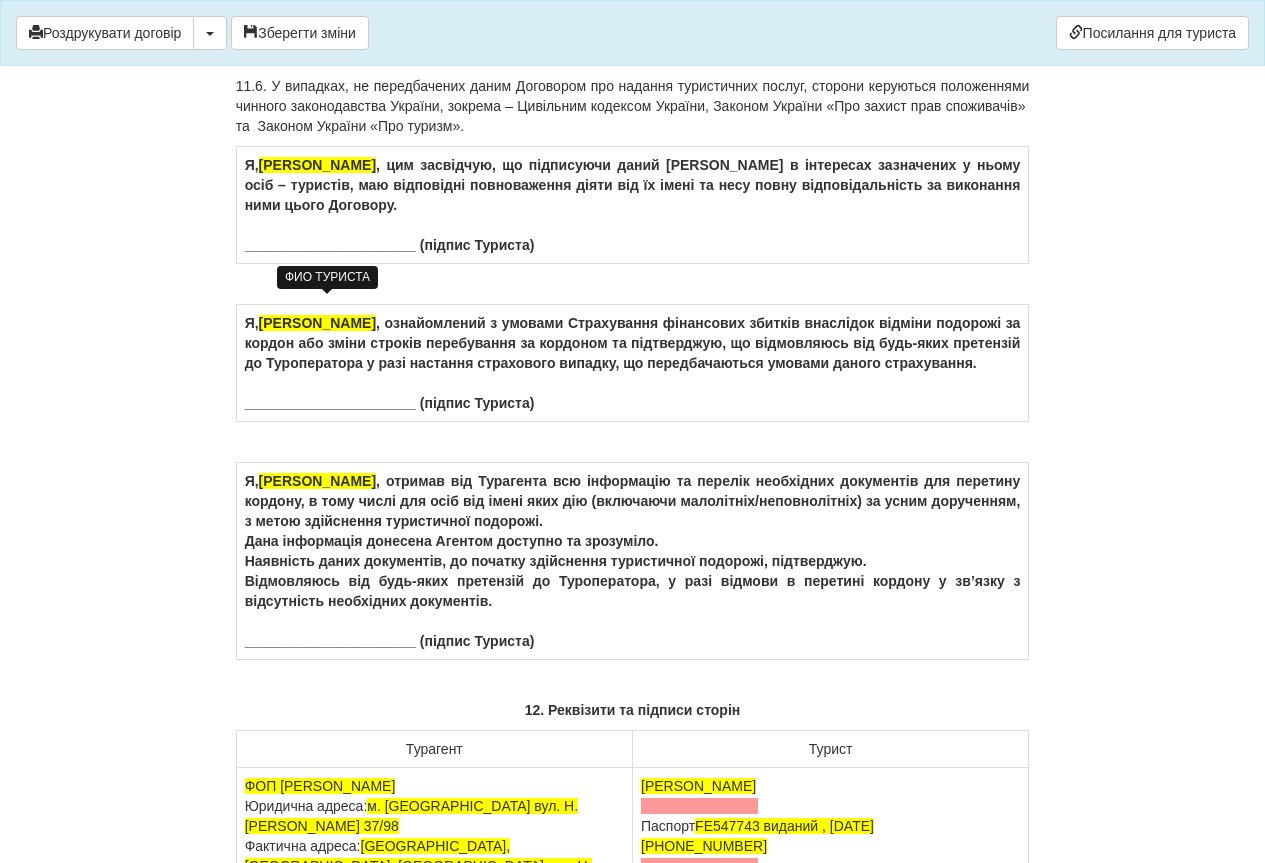 drag, startPoint x: 270, startPoint y: 309, endPoint x: 389, endPoint y: 304, distance: 119.104996 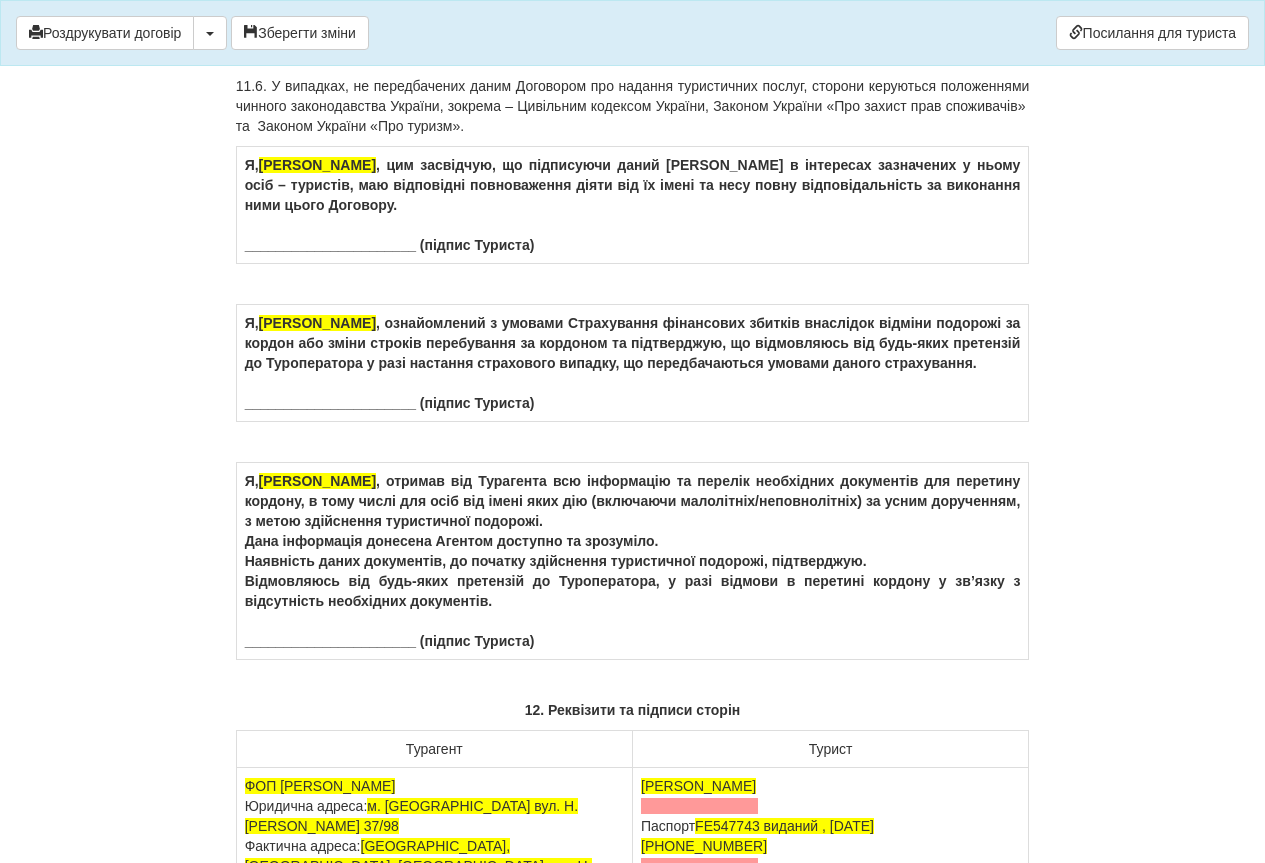 click on "Я,  [PERSON_NAME] , цим засвідчую, що підписуючи даний [PERSON_NAME] в інтересах зазначених у ньому осіб – туристів, маю відповідні повноваження діяти від їх імені та несу повну відповідальність за виконання ними цього Договору.
______________________ (підпис Туриста)" at bounding box center [632, 205] 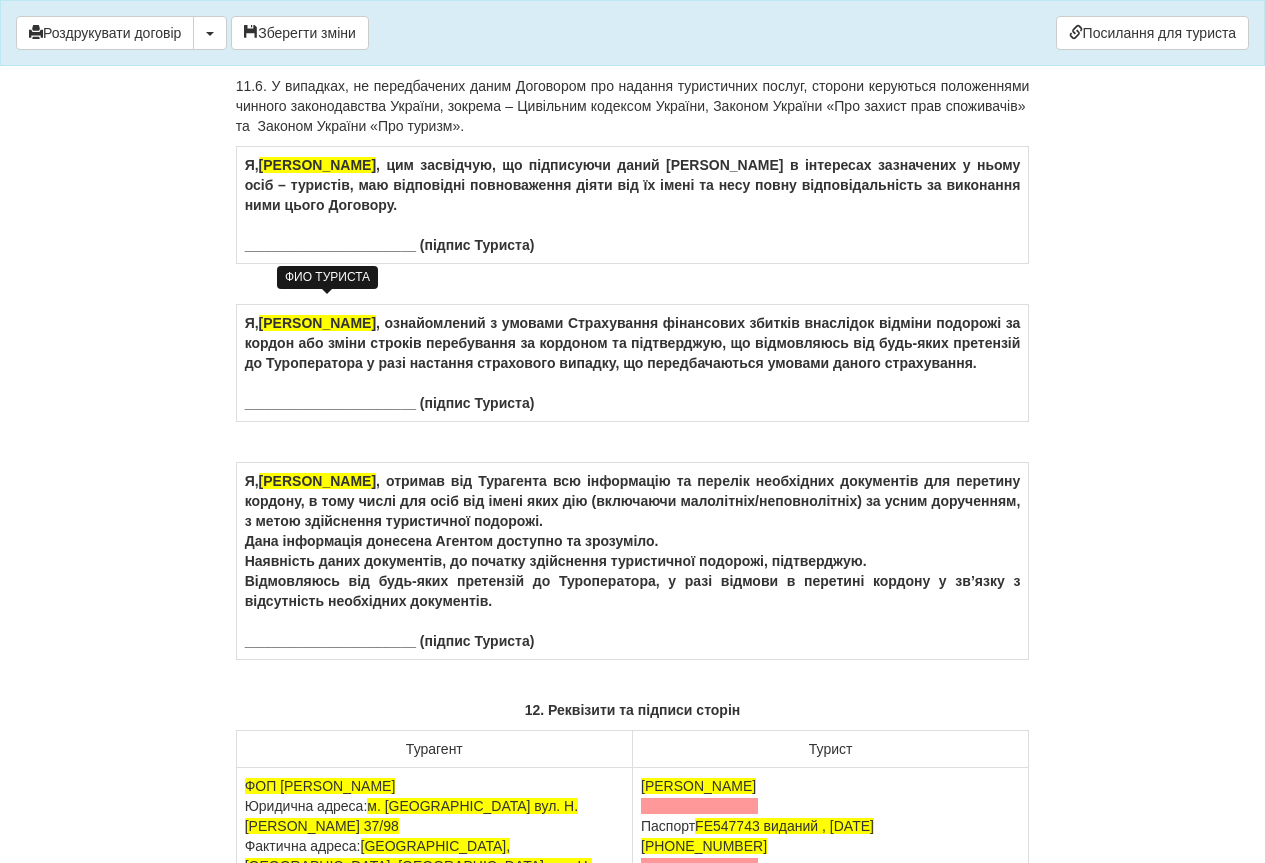 drag, startPoint x: 266, startPoint y: 301, endPoint x: 386, endPoint y: 301, distance: 120 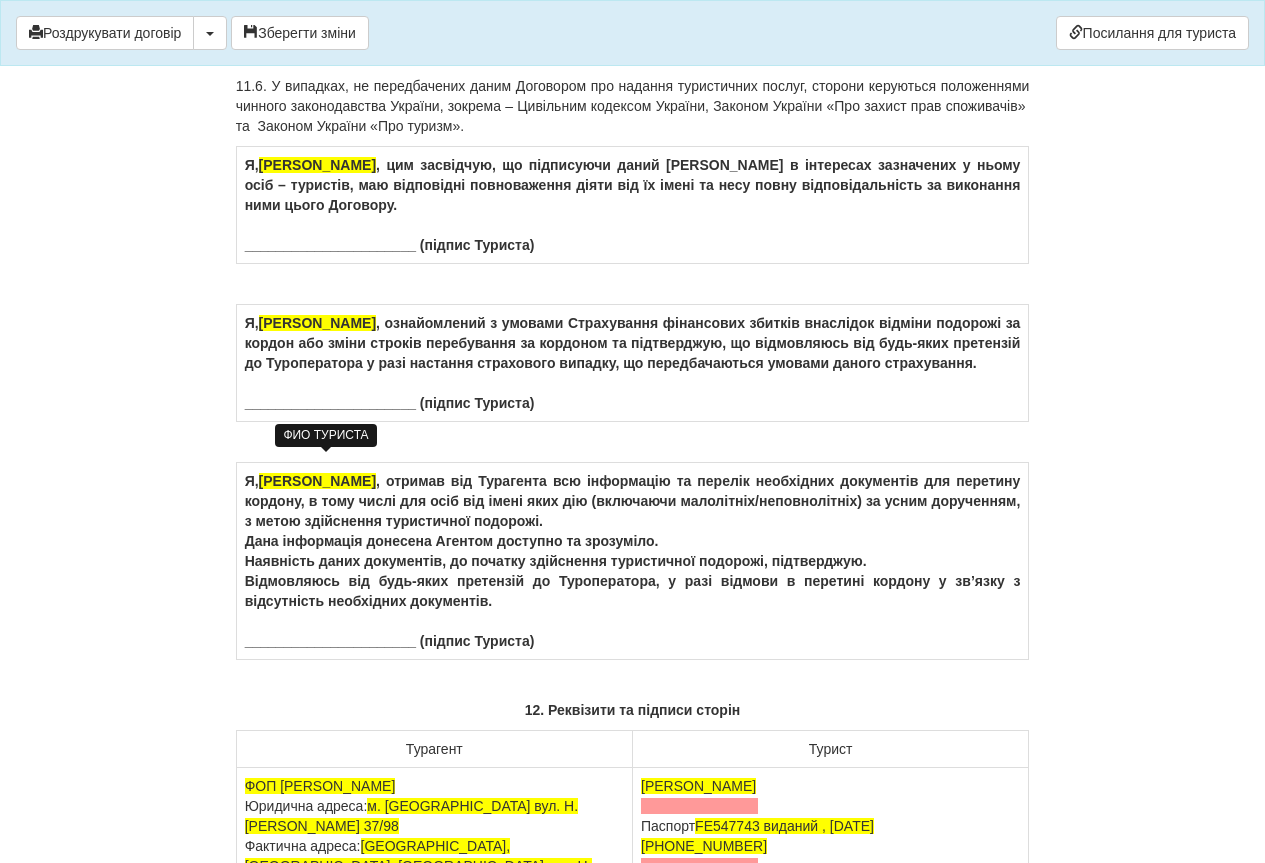 drag, startPoint x: 264, startPoint y: 460, endPoint x: 385, endPoint y: 466, distance: 121.14867 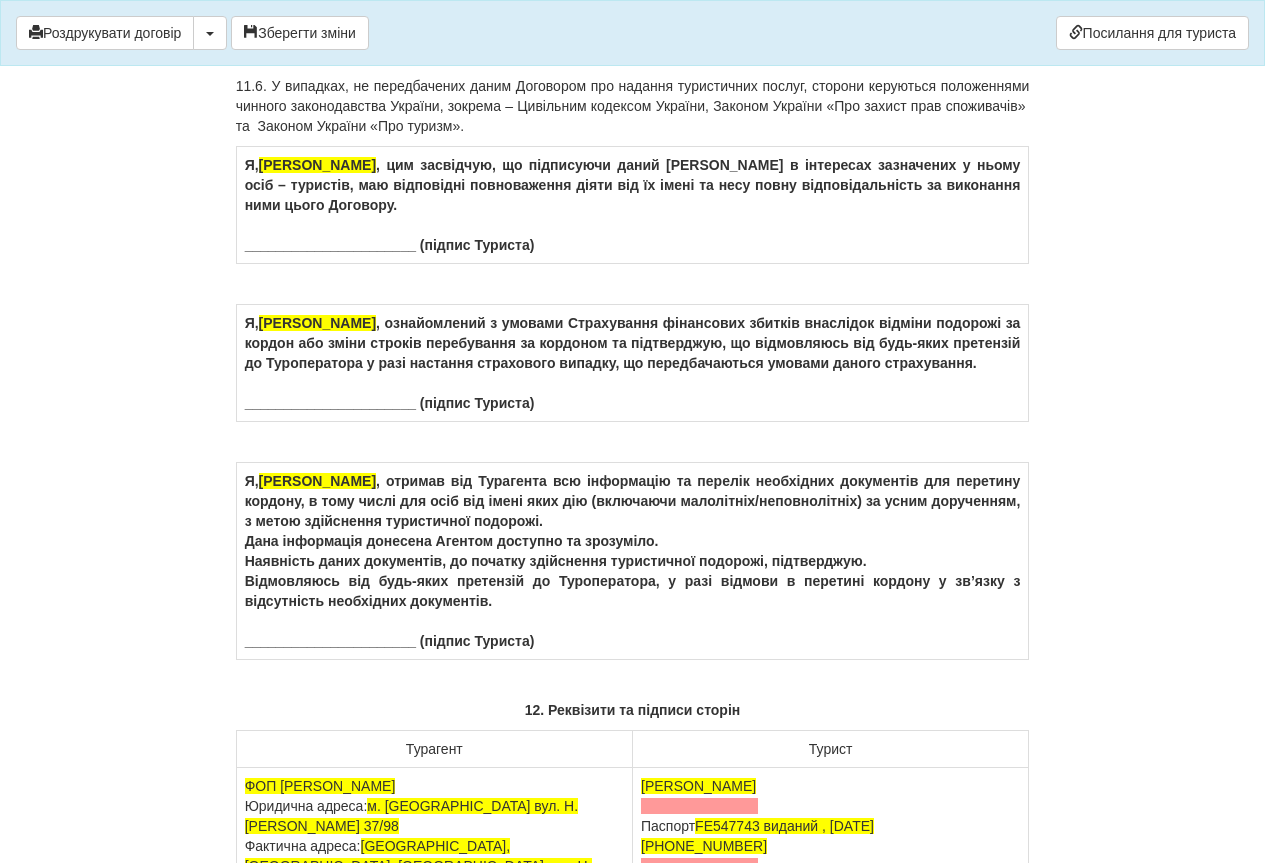 drag, startPoint x: 266, startPoint y: 616, endPoint x: 387, endPoint y: 622, distance: 121.14867 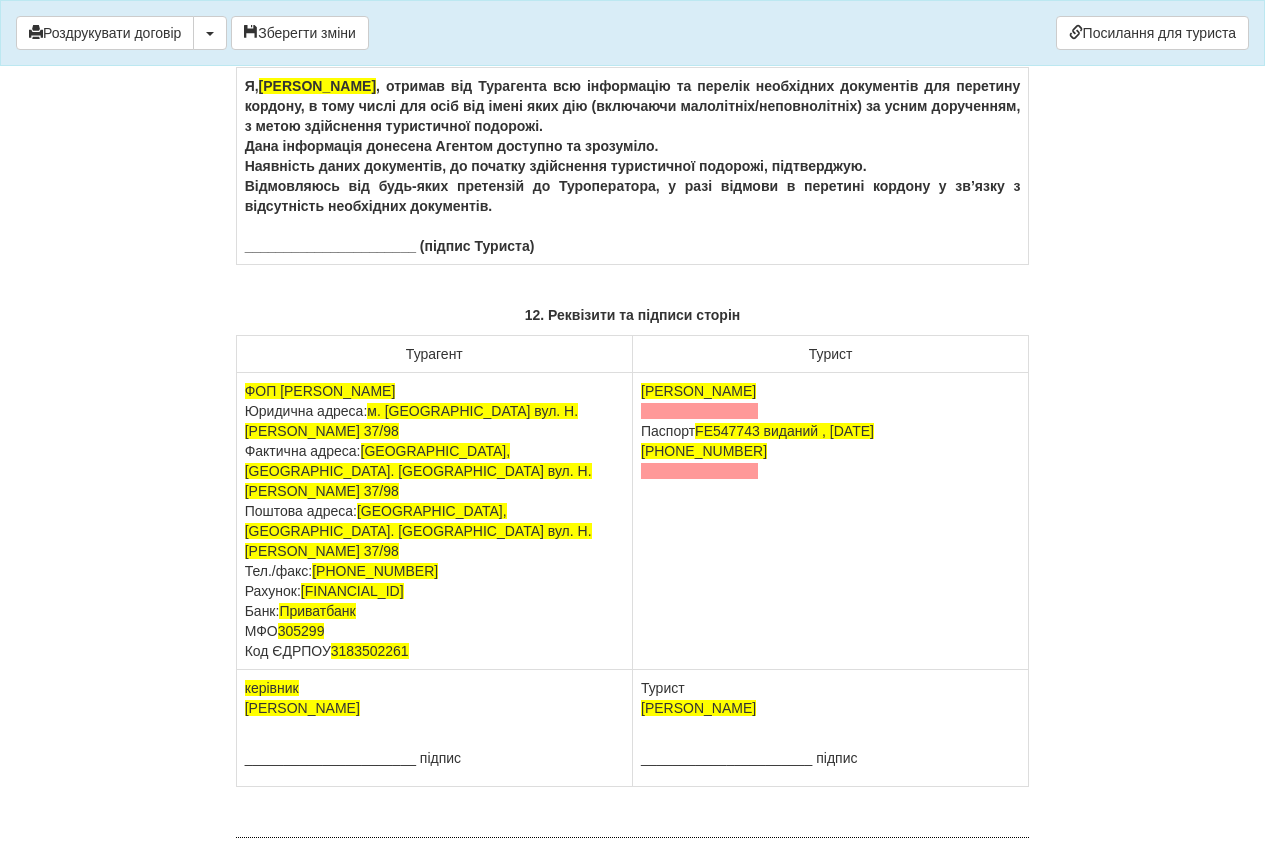 scroll, scrollTop: 12500, scrollLeft: 0, axis: vertical 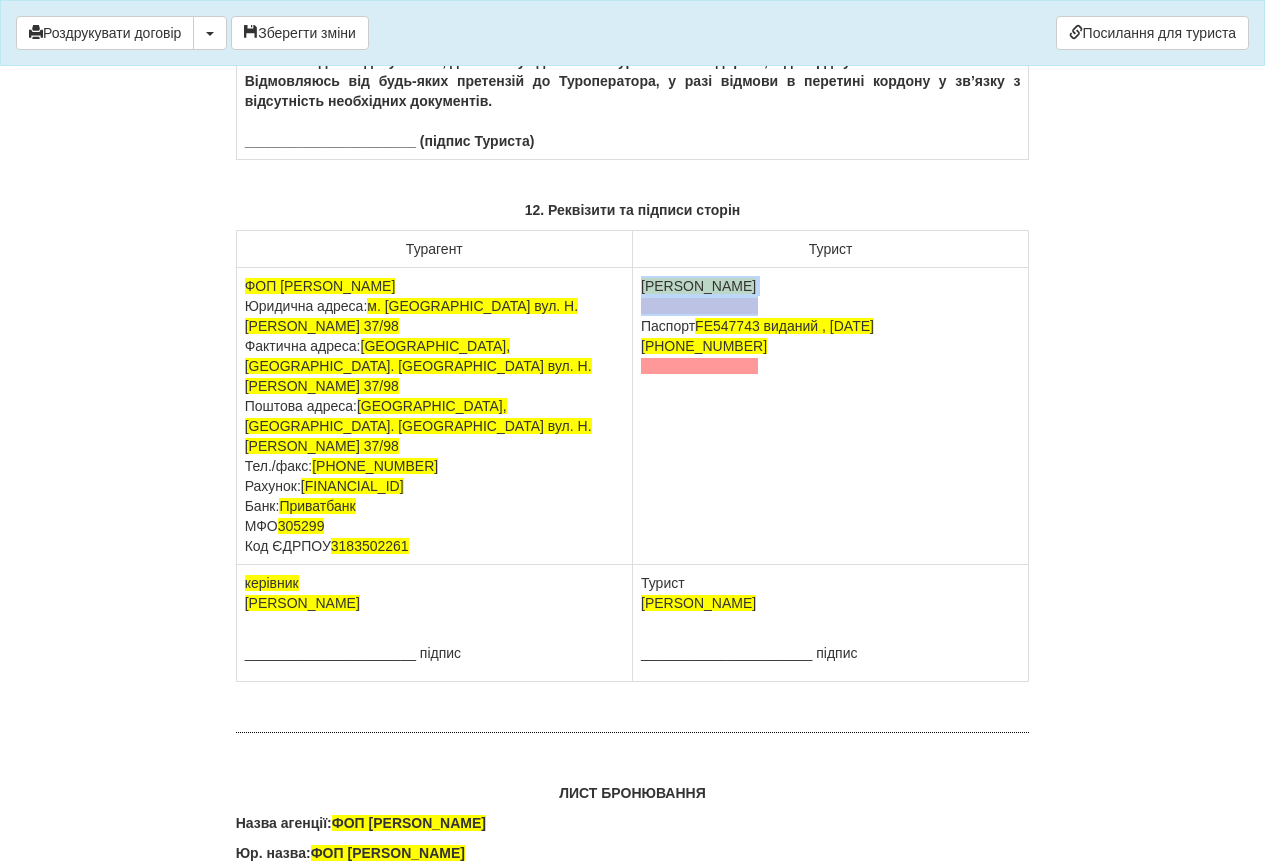 drag, startPoint x: 641, startPoint y: 427, endPoint x: 766, endPoint y: 436, distance: 125.32358 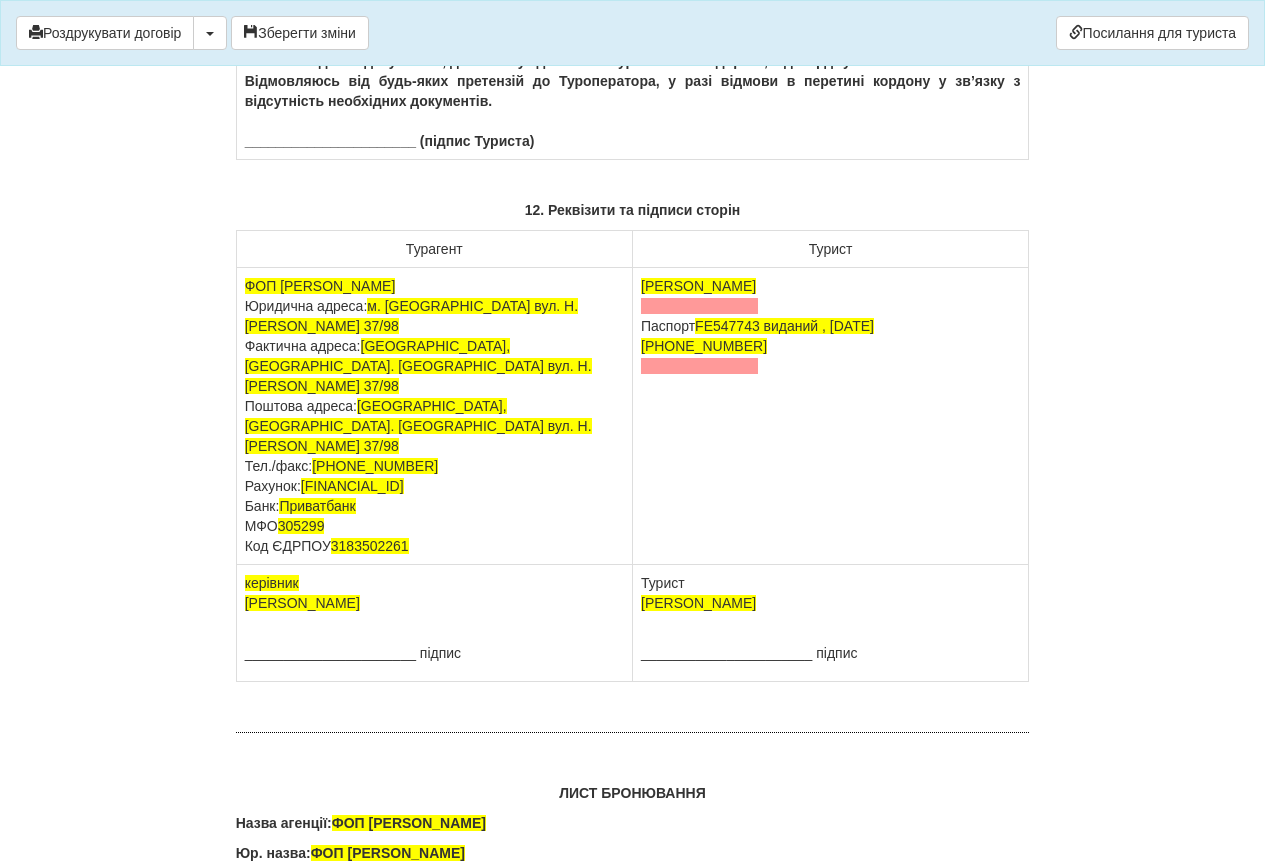drag, startPoint x: 641, startPoint y: 424, endPoint x: 769, endPoint y: 426, distance: 128.01562 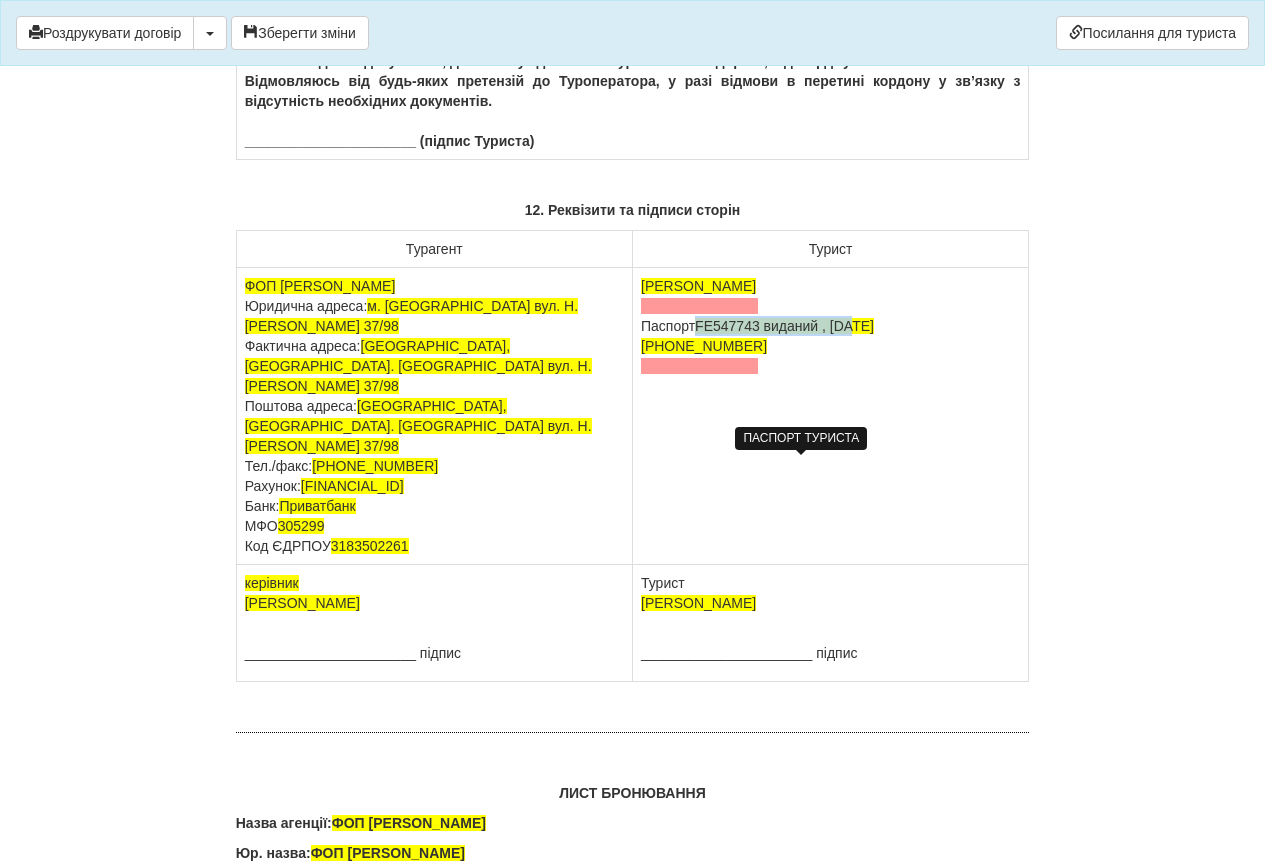 drag, startPoint x: 699, startPoint y: 468, endPoint x: 852, endPoint y: 470, distance: 153.01308 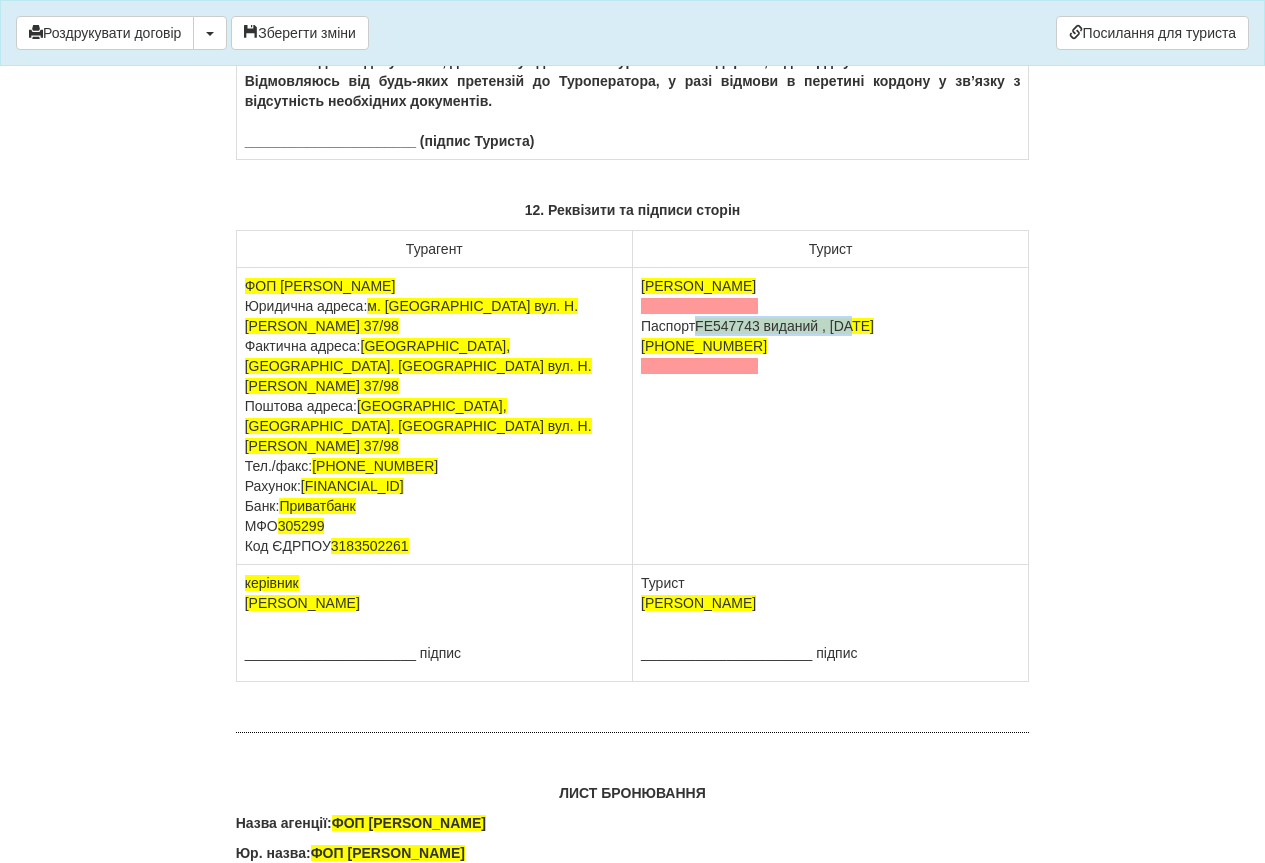 click on "FE547743 виданий , [DATE]" at bounding box center (784, 326) 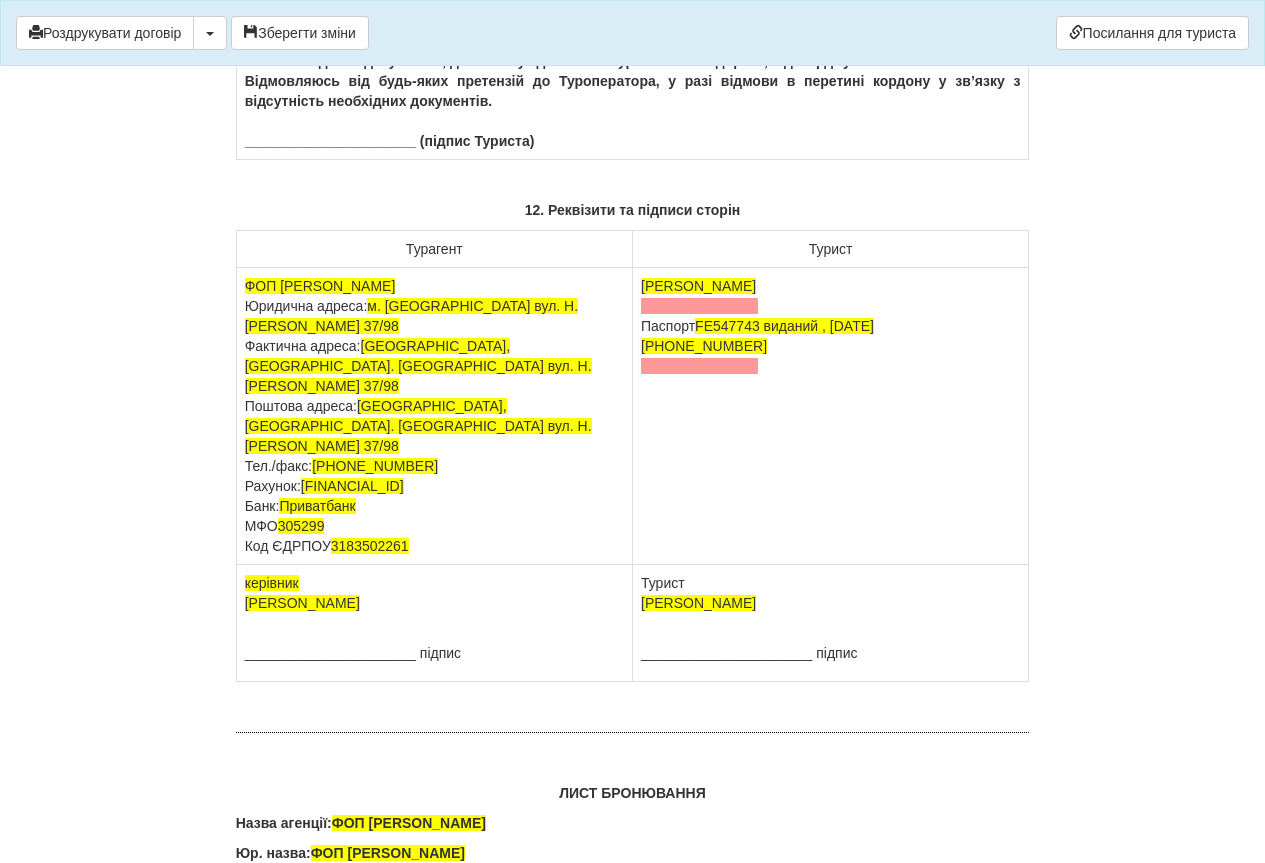 drag, startPoint x: 709, startPoint y: 463, endPoint x: 927, endPoint y: 465, distance: 218.00917 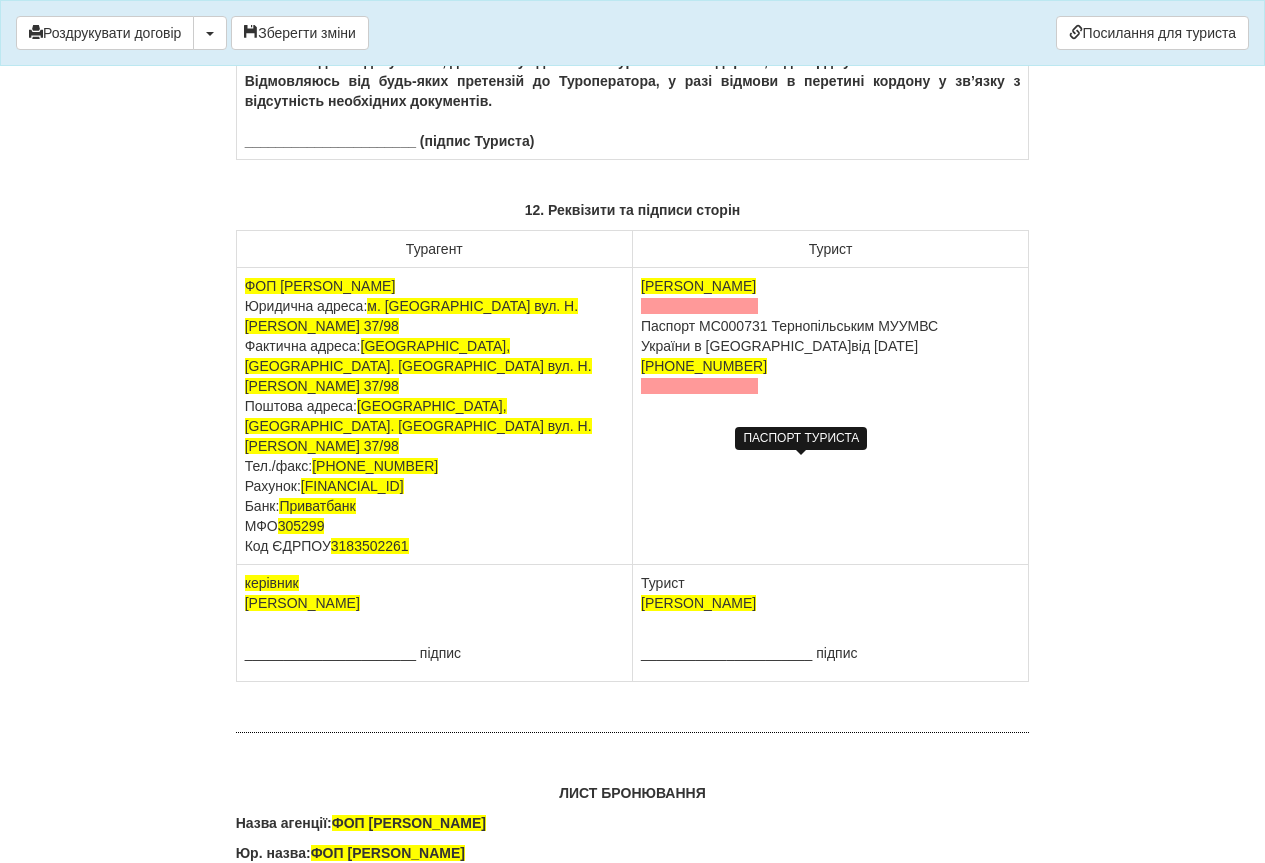 drag, startPoint x: 639, startPoint y: 503, endPoint x: 775, endPoint y: 508, distance: 136.09187 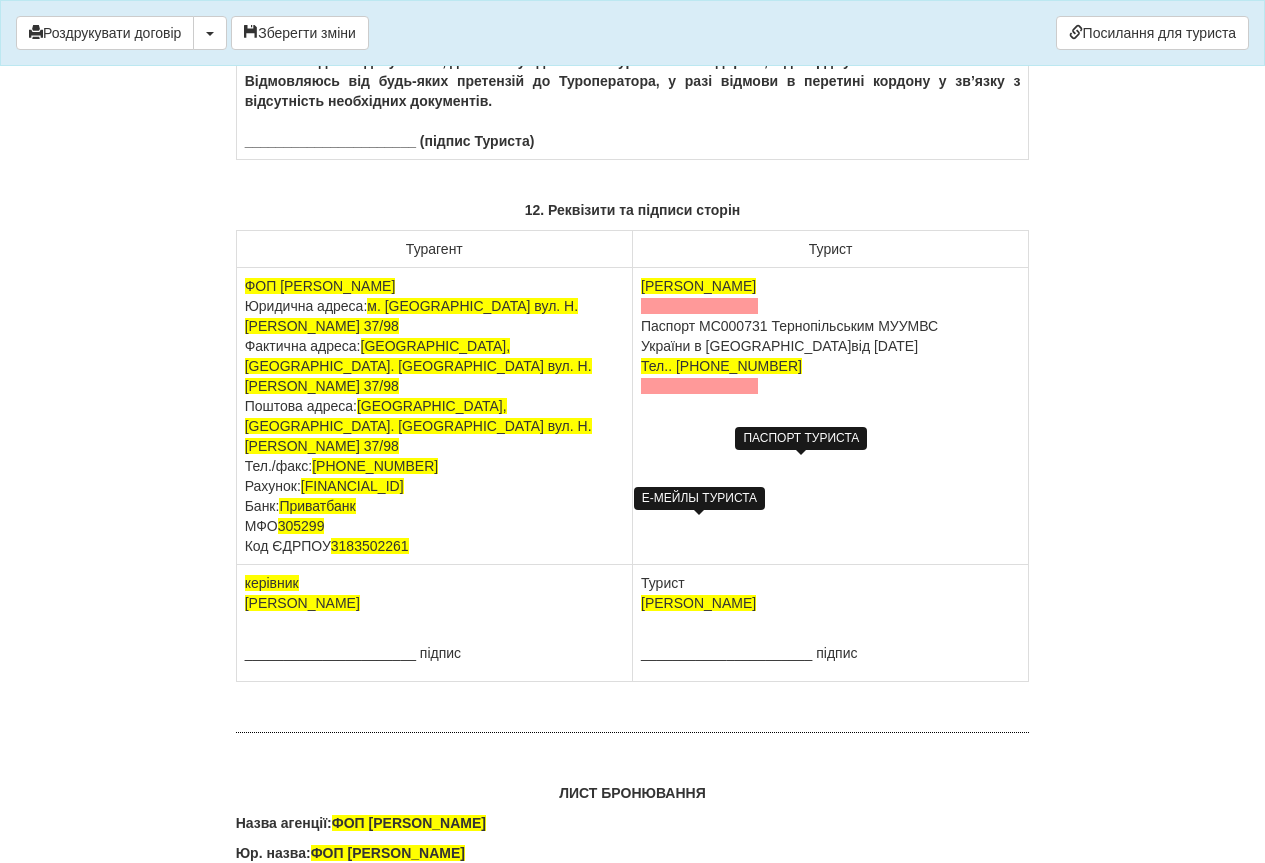 click at bounding box center (699, 386) 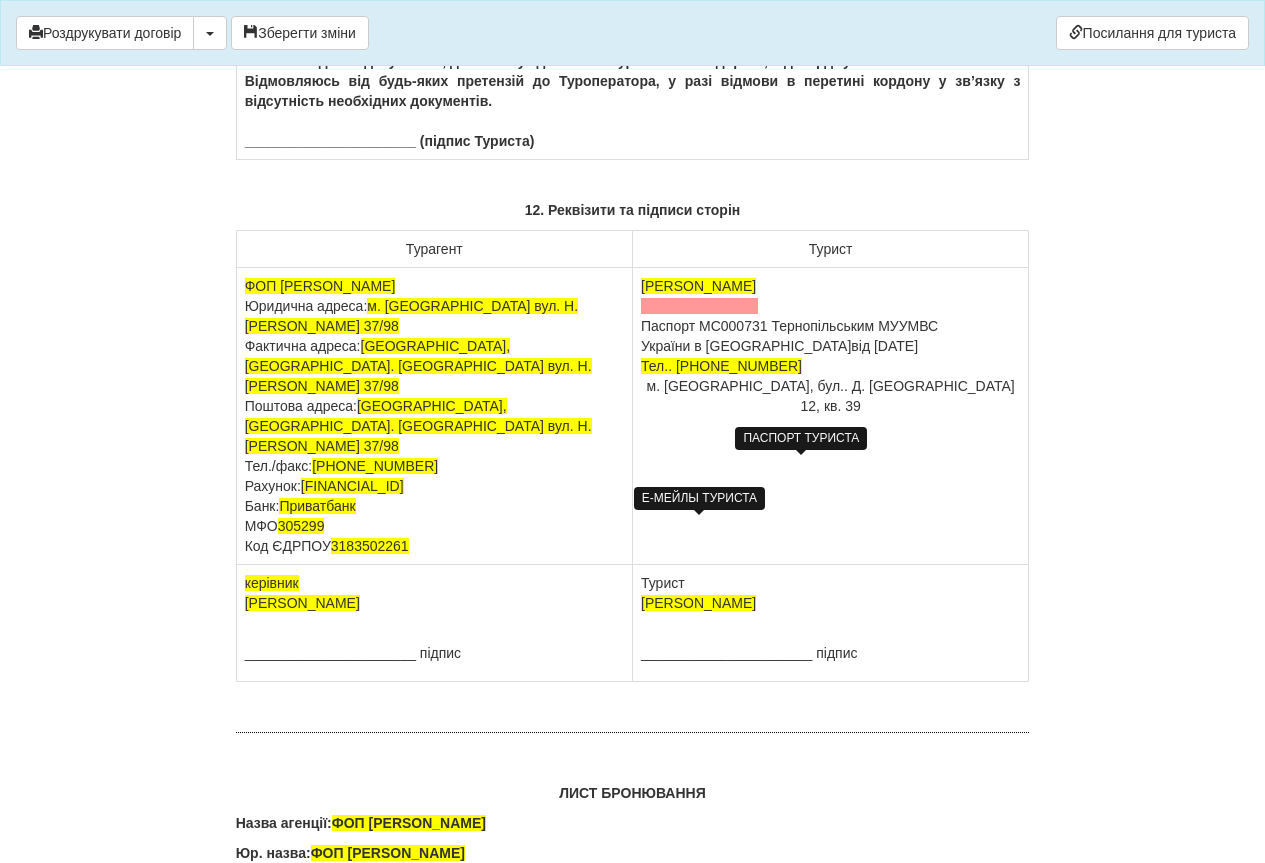 drag, startPoint x: 812, startPoint y: 543, endPoint x: 801, endPoint y: 545, distance: 11.18034 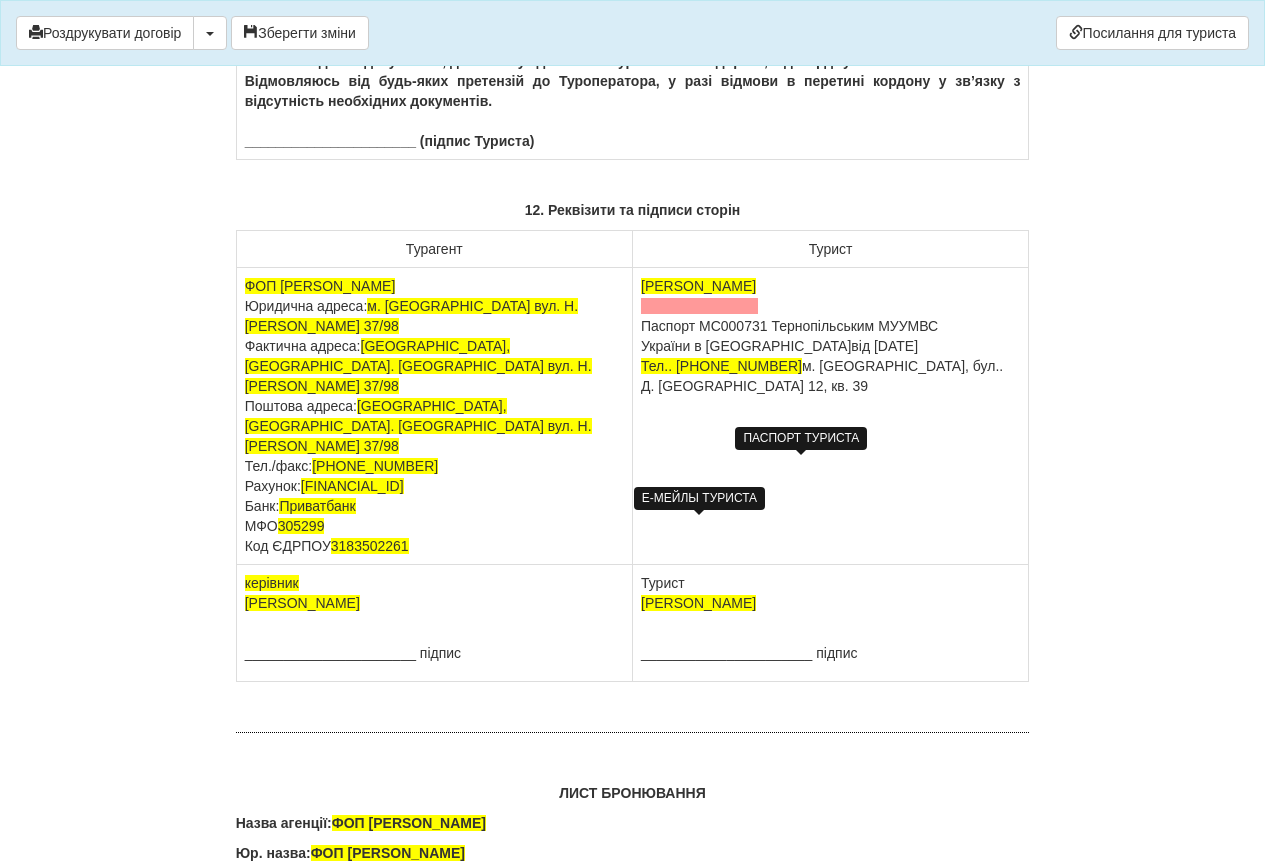 click on "[PERSON_NAME]
Паспорт МС000731 Тернопільським МУУМВС     України в [GEOGRAPHIC_DATA]від [DATE]
Тел.. [PHONE_NUMBER] м. [GEOGRAPHIC_DATA], бул.. Д. [GEOGRAPHIC_DATA] 12, кв. 39" at bounding box center [831, 416] 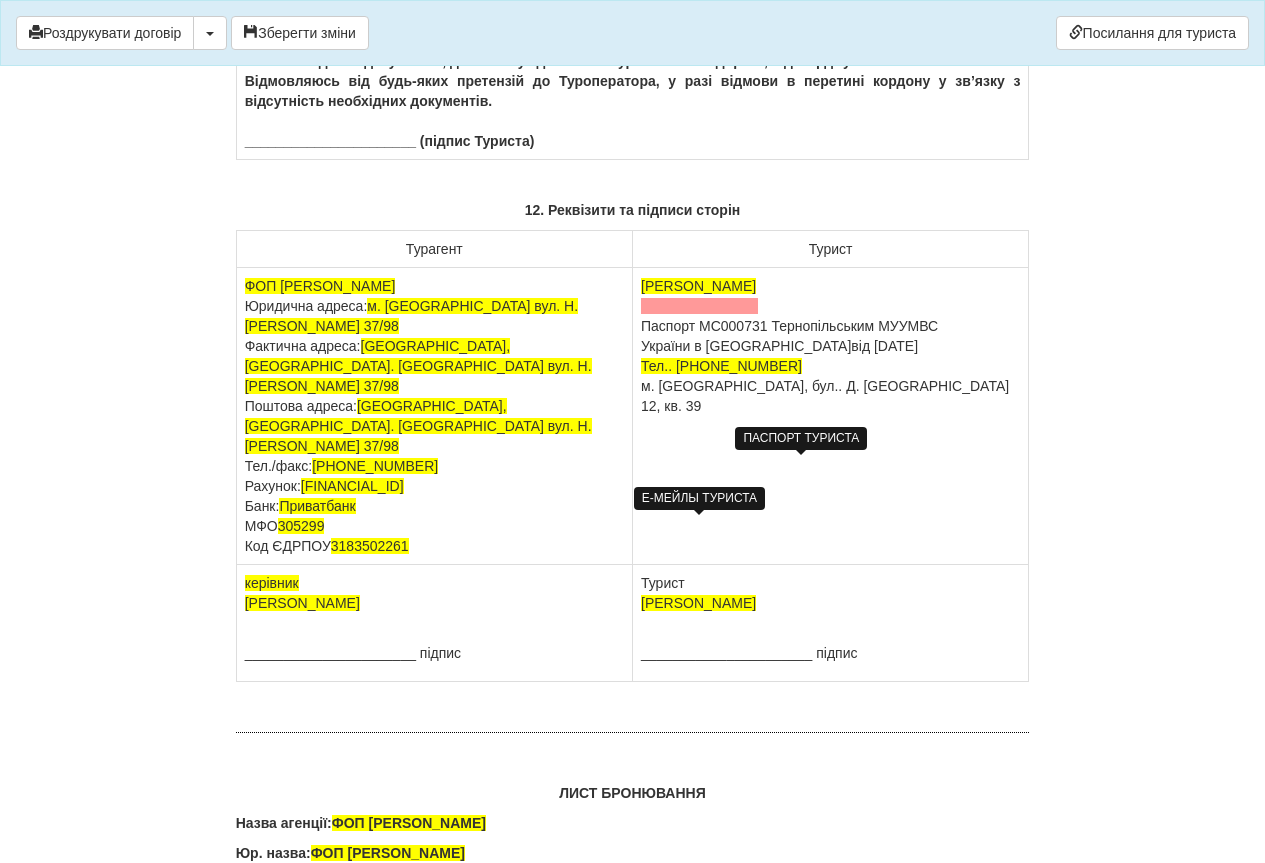 click on "[PERSON_NAME]
Паспорт МС000731 Тернопільським МУУМВС     України в [GEOGRAPHIC_DATA]від [DATE]
Тел.. [PHONE_NUMBER] м. [GEOGRAPHIC_DATA], бул.. Д. [GEOGRAPHIC_DATA] 12, кв. 39" at bounding box center (831, 416) 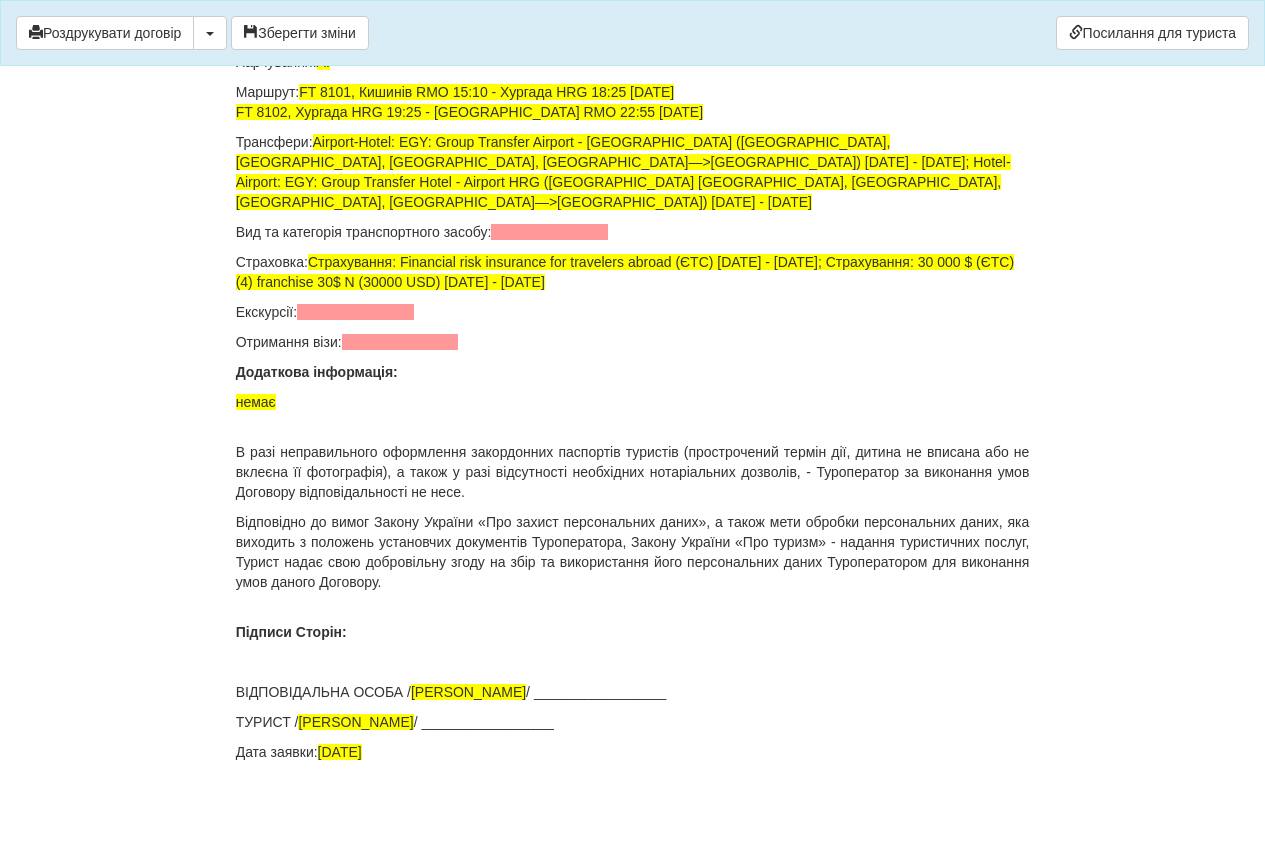 scroll, scrollTop: 13933, scrollLeft: 0, axis: vertical 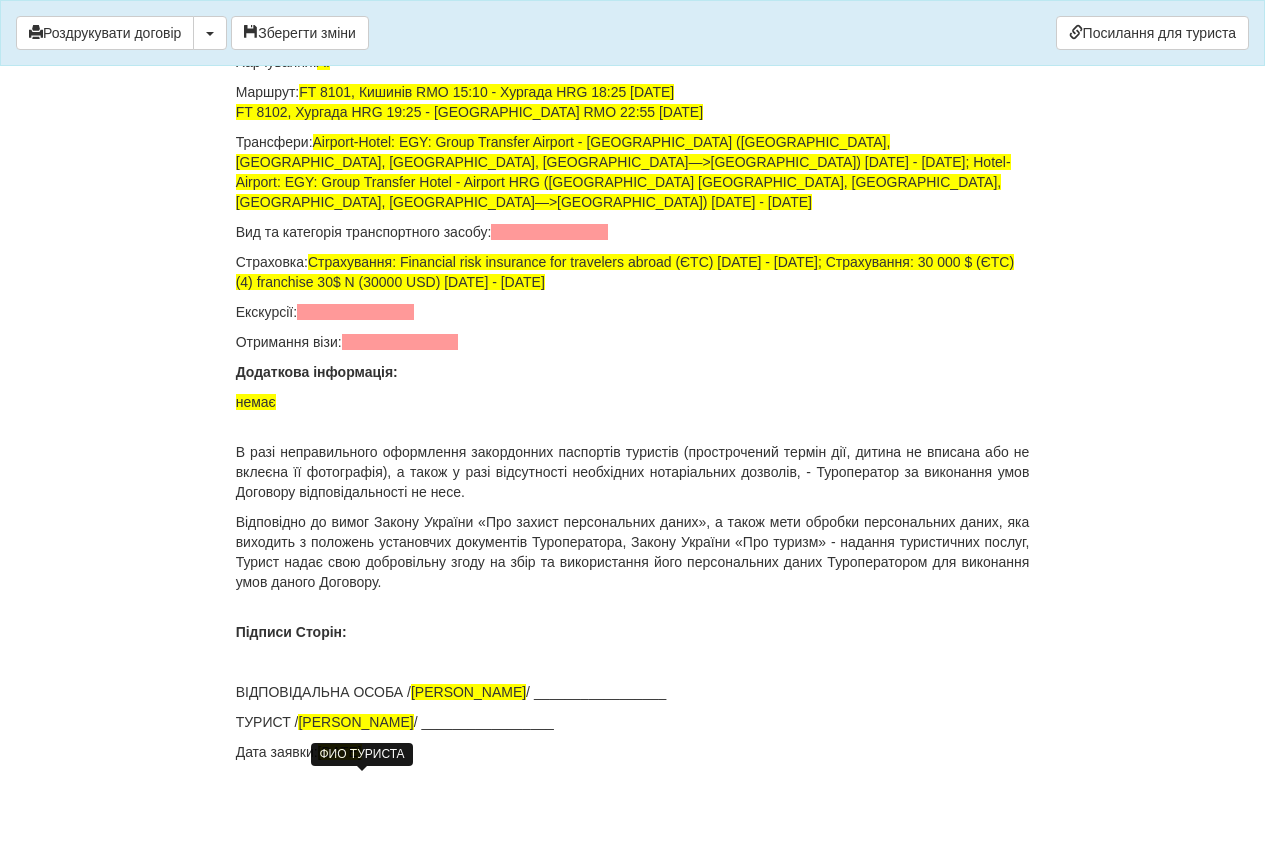 drag, startPoint x: 301, startPoint y: 719, endPoint x: 419, endPoint y: 729, distance: 118.42297 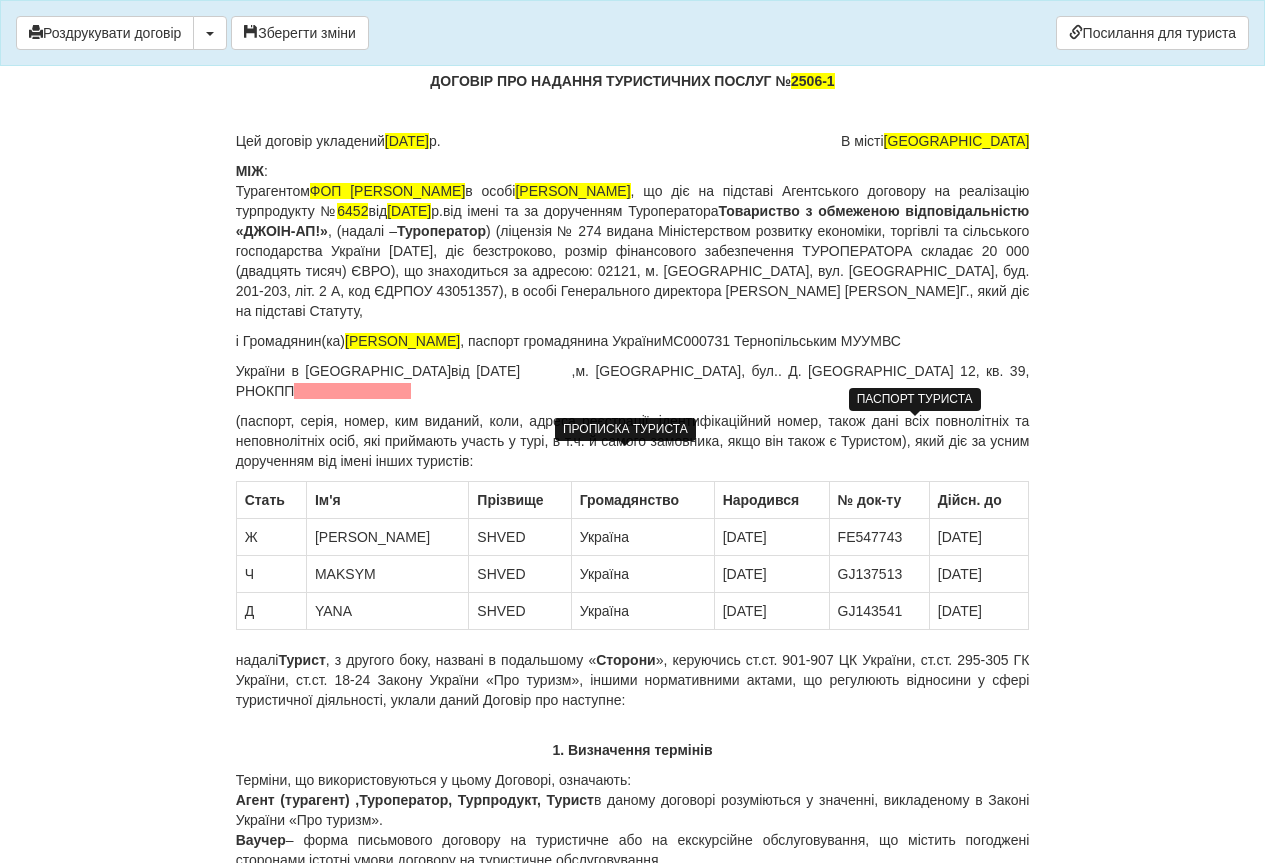 scroll, scrollTop: 0, scrollLeft: 0, axis: both 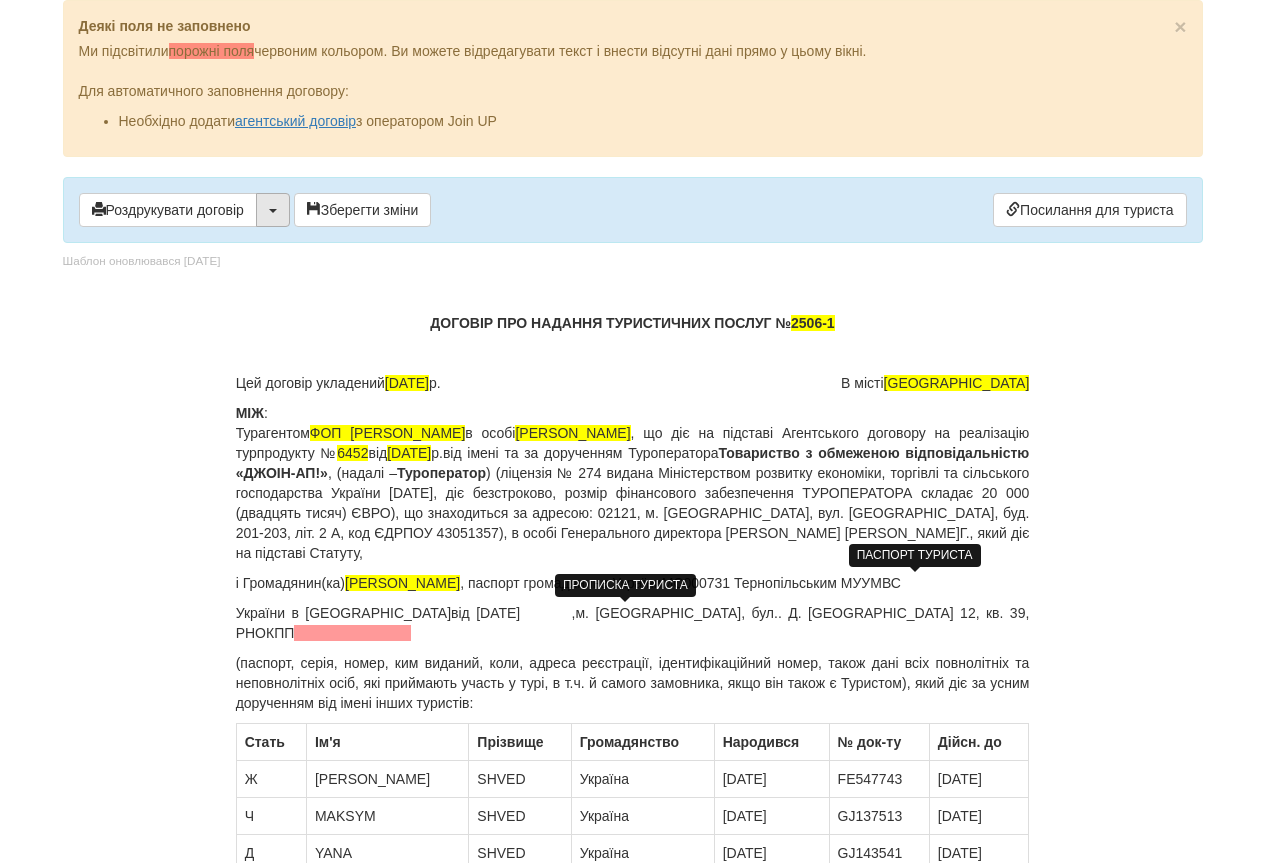 click at bounding box center [273, 210] 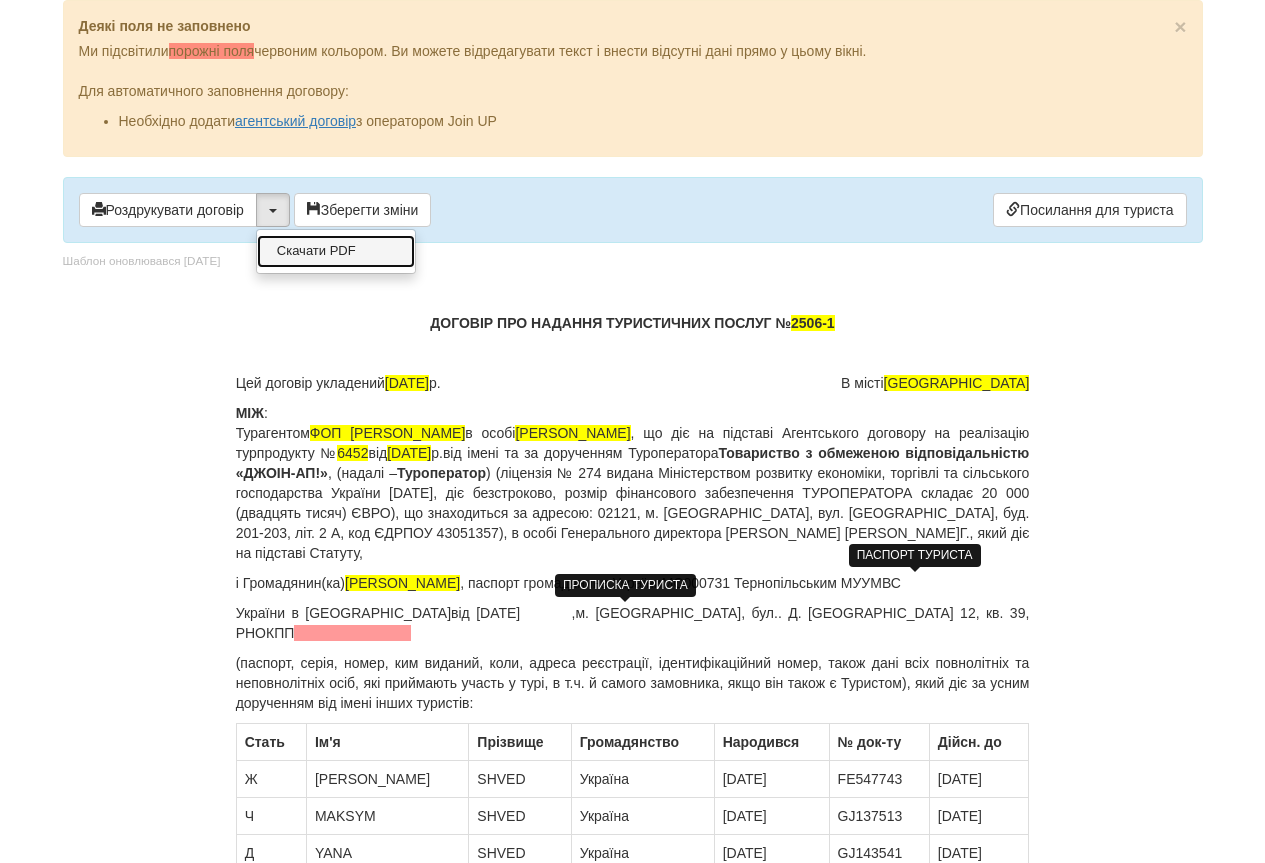 click on "Скачати PDF" at bounding box center [336, 251] 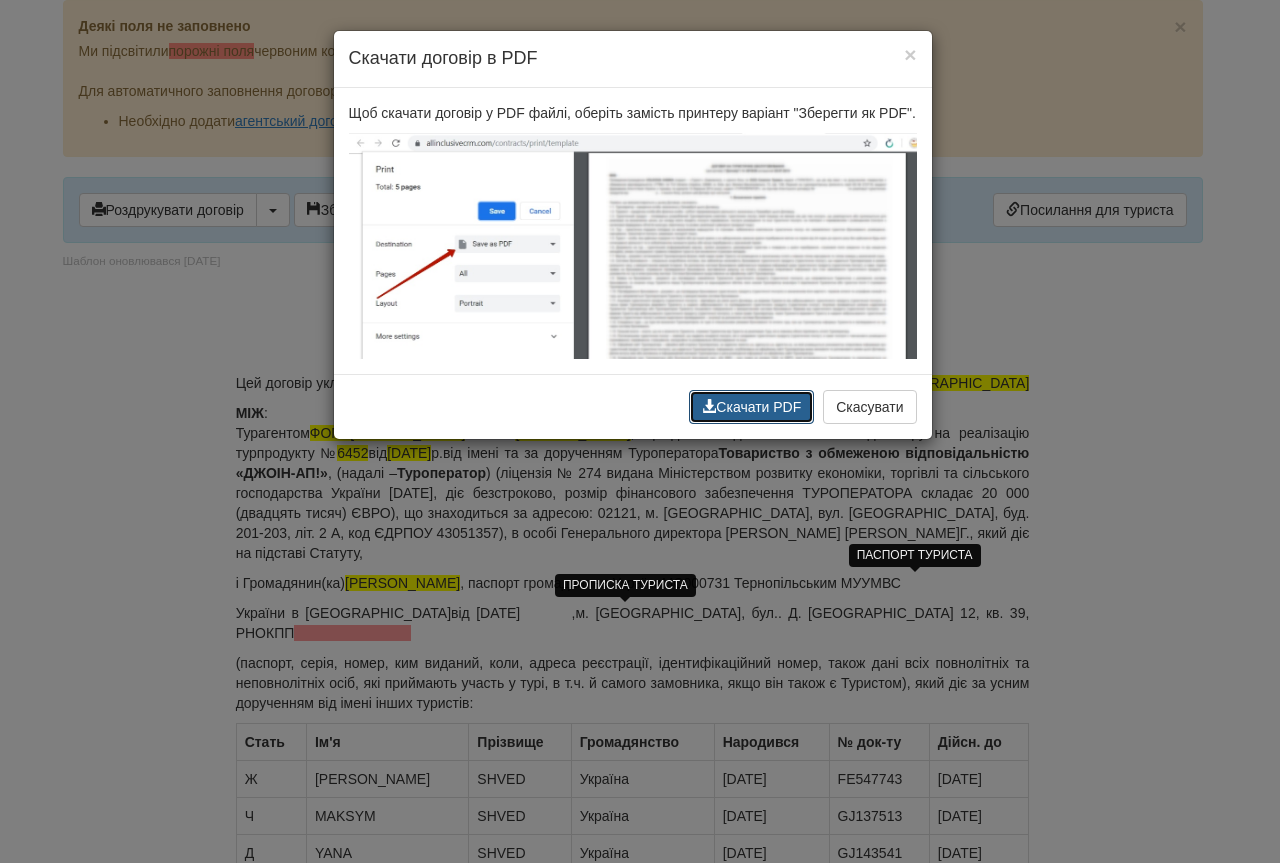 click on "Скачати PDF" at bounding box center (751, 407) 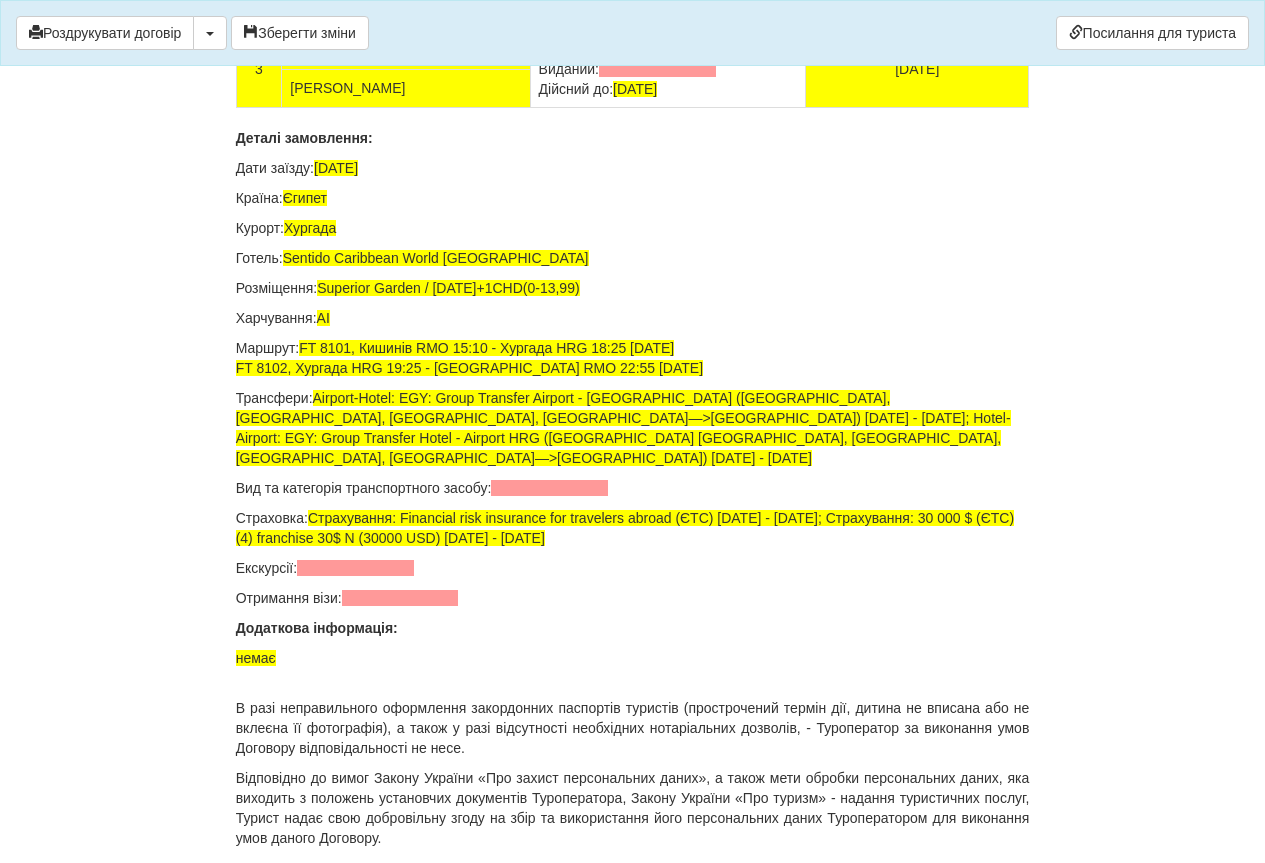 scroll, scrollTop: 13635, scrollLeft: 0, axis: vertical 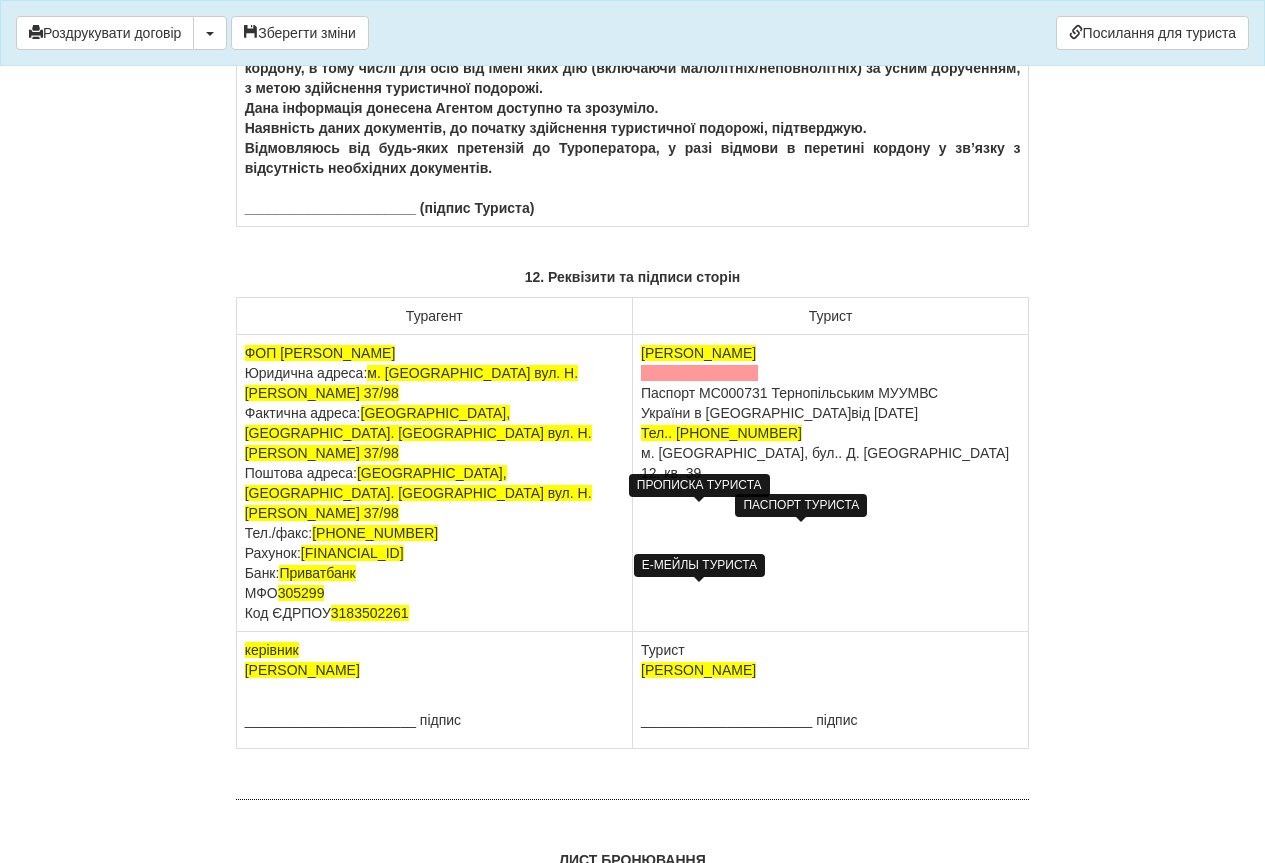 click at bounding box center [699, 373] 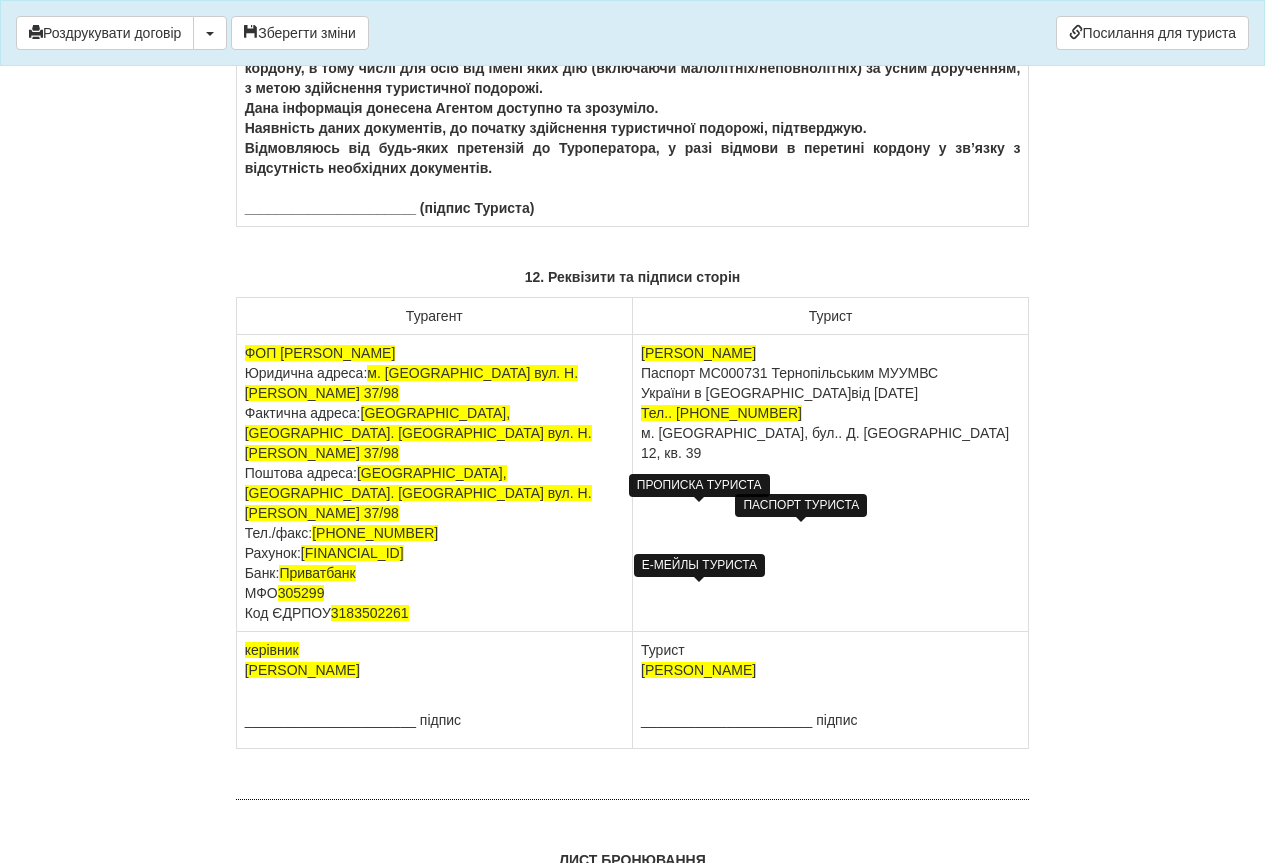 click on "[PERSON_NAME] МС000731 Тернопільським МУУМВС     України в [GEOGRAPHIC_DATA]від [DATE]
Тел.. [PHONE_NUMBER] м. [GEOGRAPHIC_DATA], бул.. Д. [GEOGRAPHIC_DATA] 12, кв. 39" at bounding box center (831, 483) 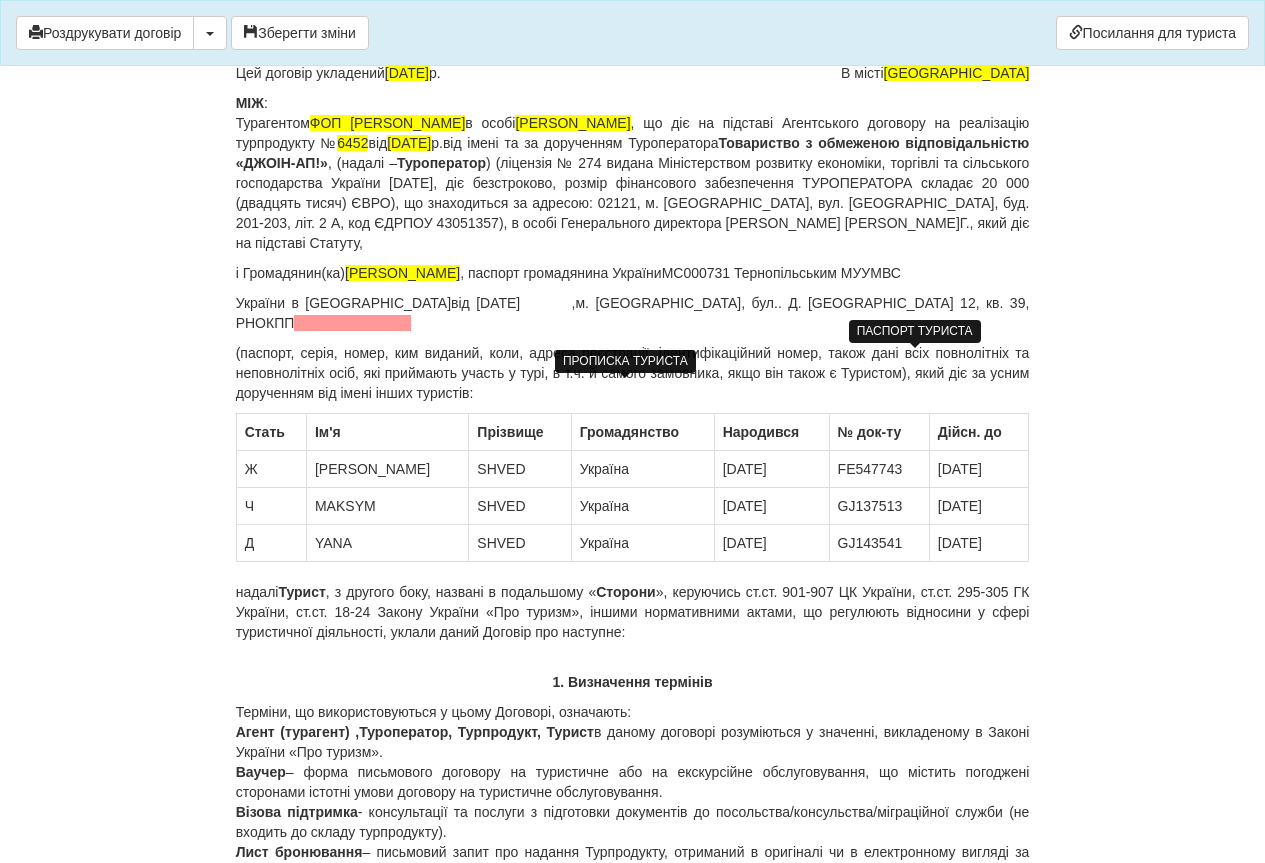 scroll, scrollTop: 133, scrollLeft: 0, axis: vertical 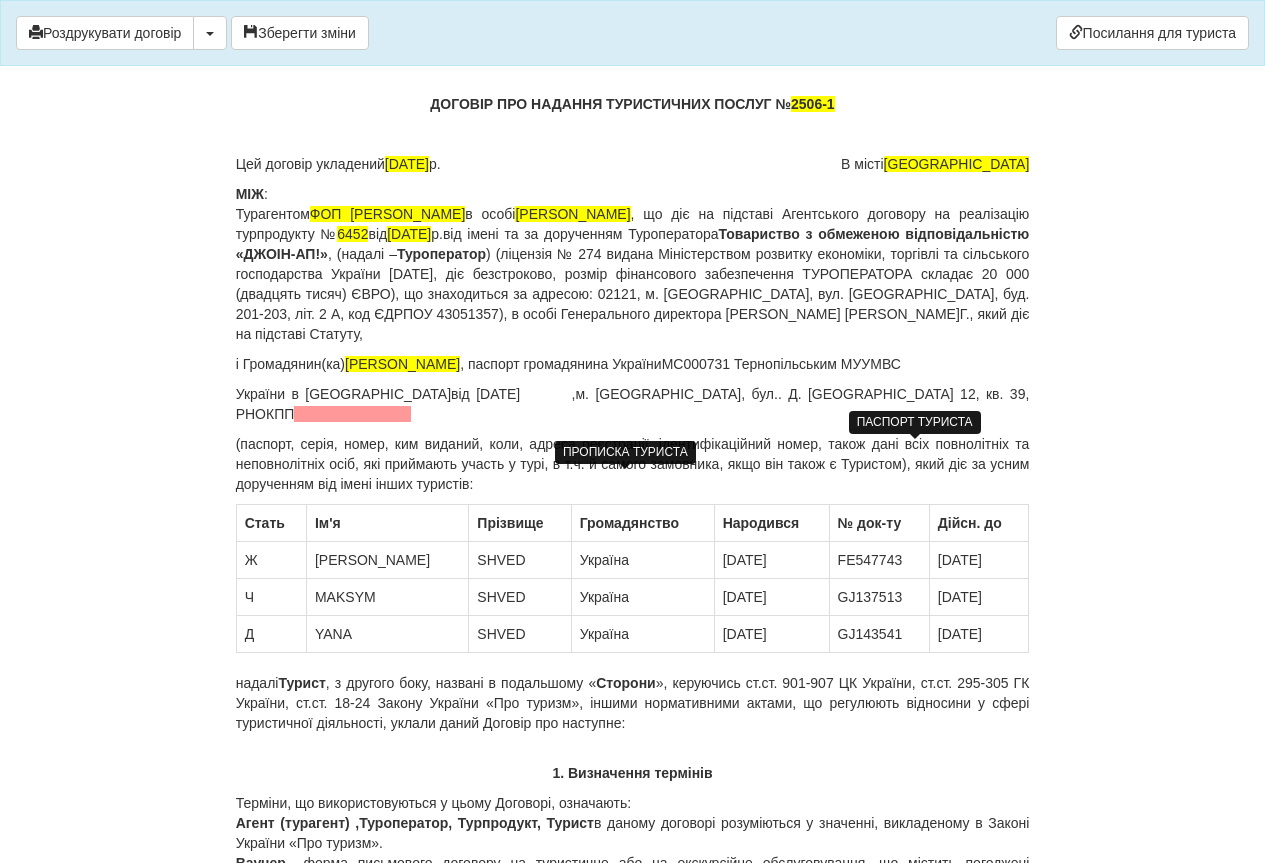 click on "України в [GEOGRAPHIC_DATA]від [DATE]        ,  [GEOGRAPHIC_DATA]. [GEOGRAPHIC_DATA], бул.. Д. [GEOGRAPHIC_DATA] 12, кв. 39 , РНОКПП" at bounding box center [633, 404] 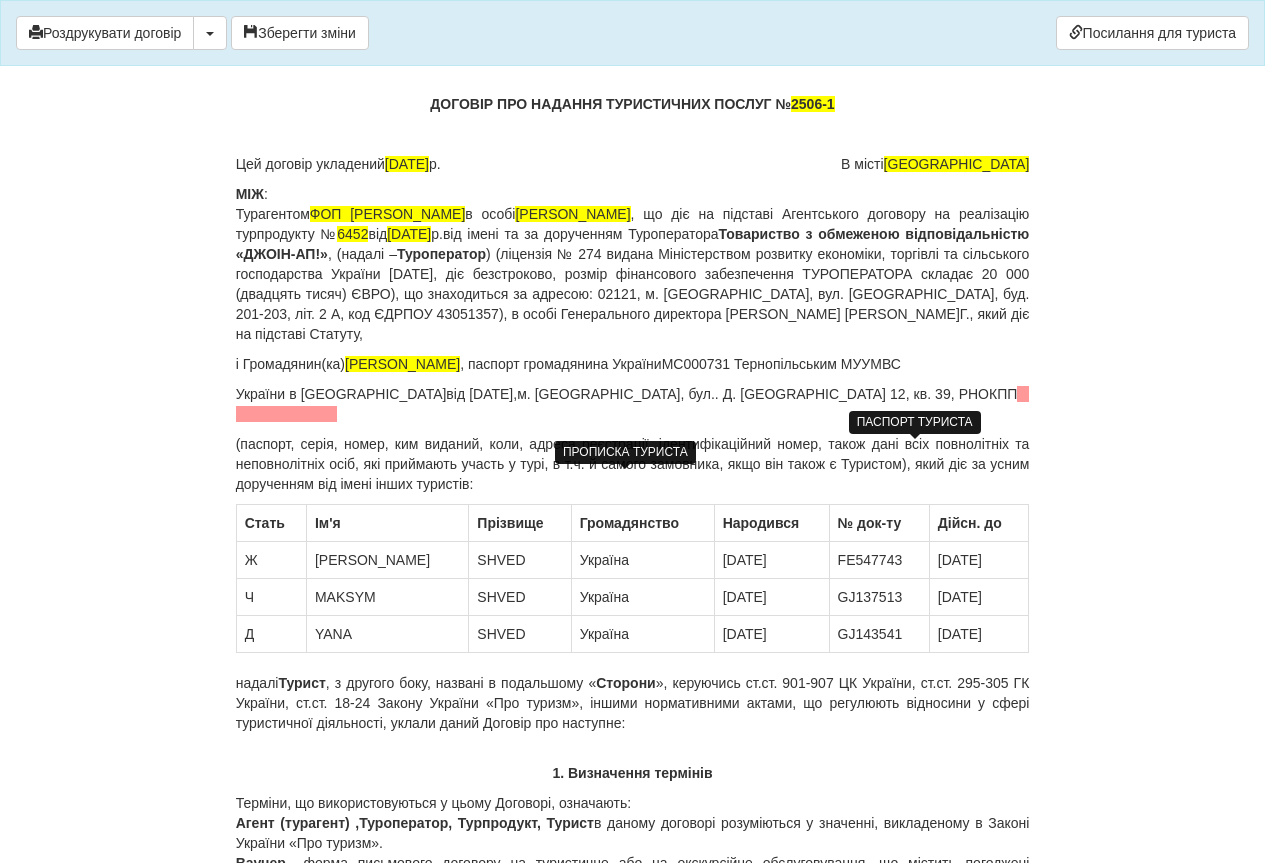 scroll, scrollTop: 0, scrollLeft: 0, axis: both 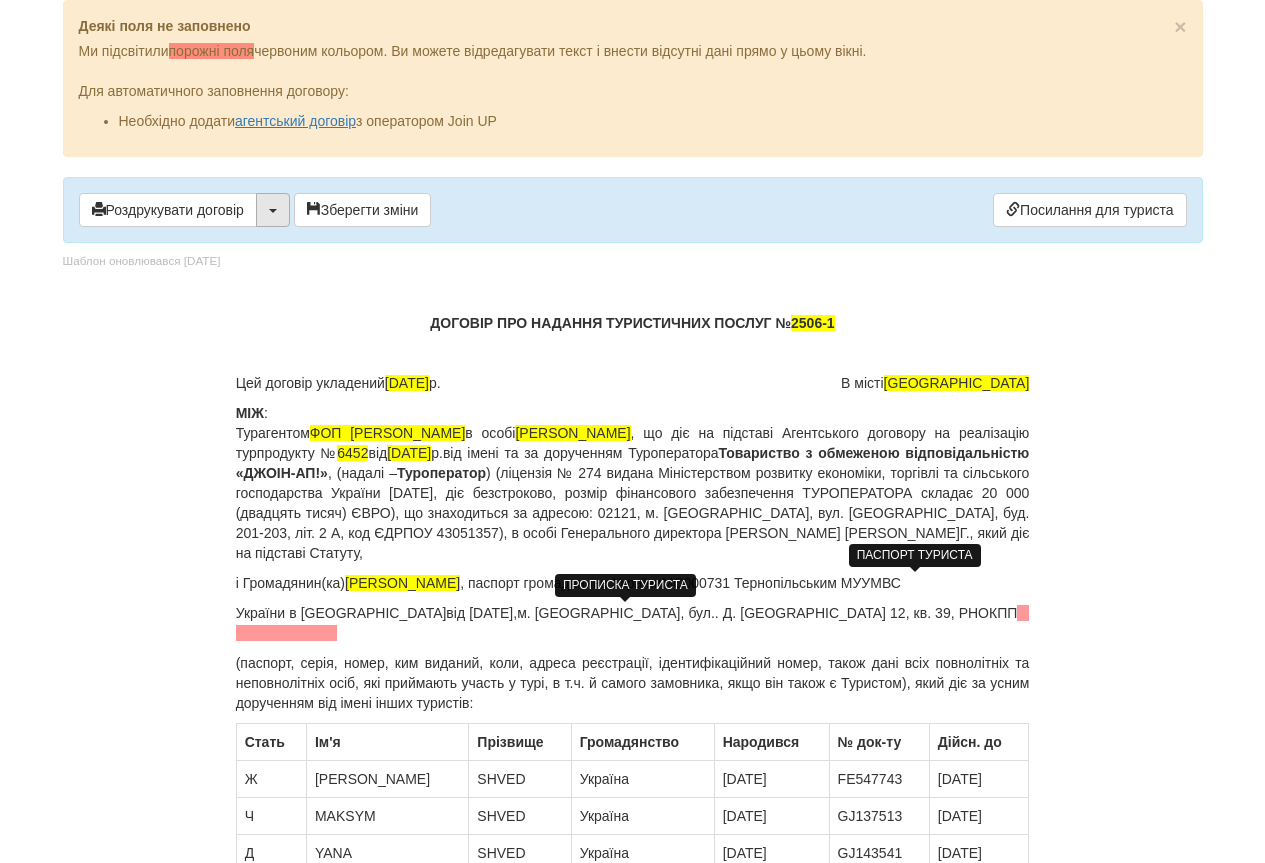 click at bounding box center (273, 211) 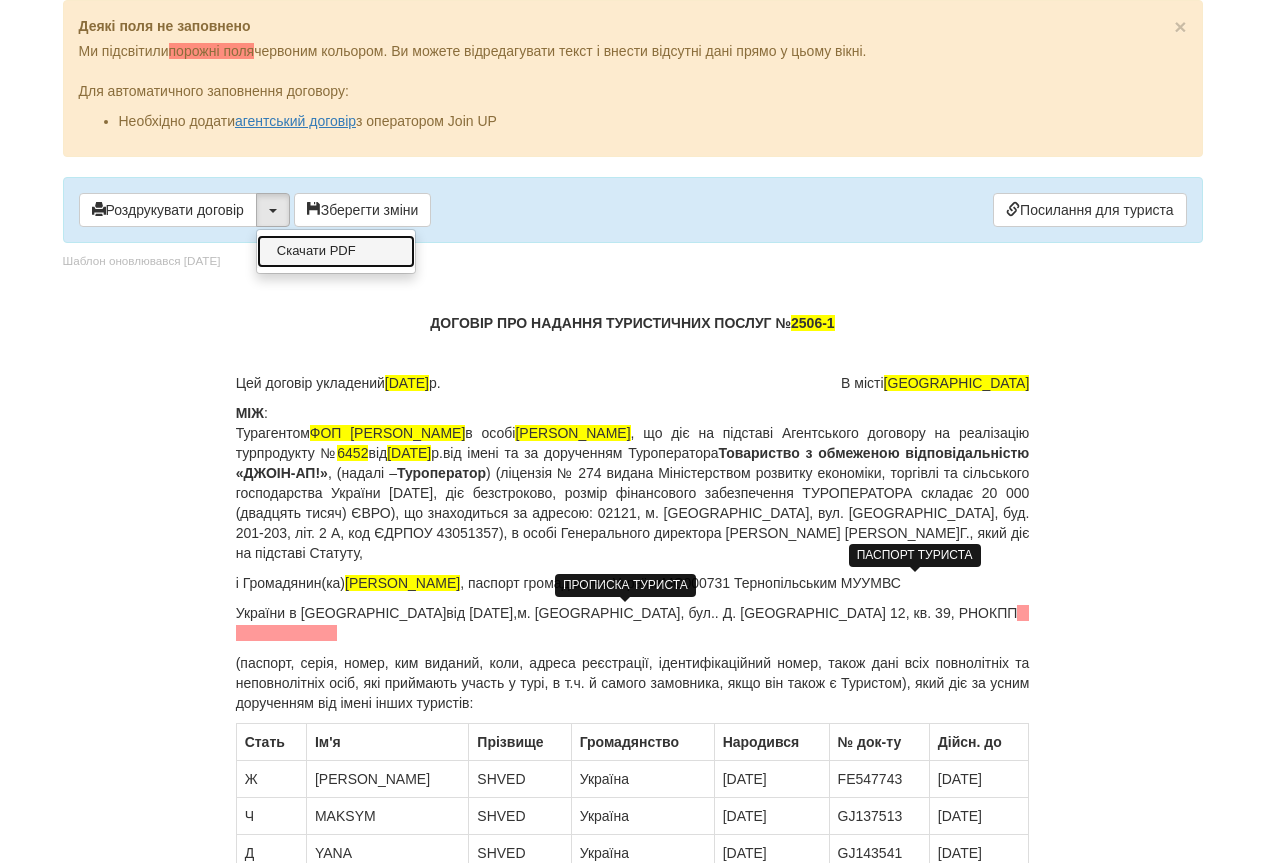 click on "Скачати PDF" at bounding box center (336, 251) 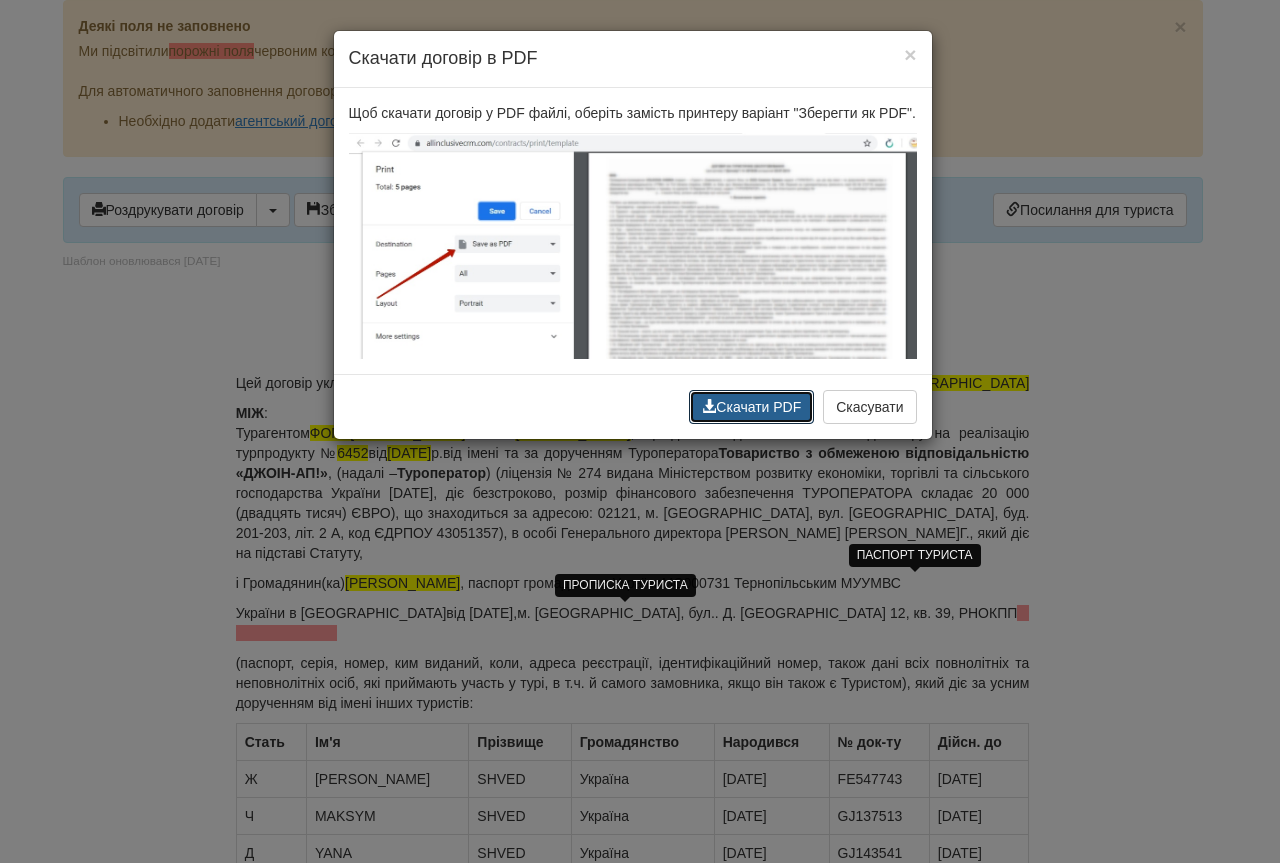 drag, startPoint x: 784, startPoint y: 391, endPoint x: 966, endPoint y: 574, distance: 258.09494 